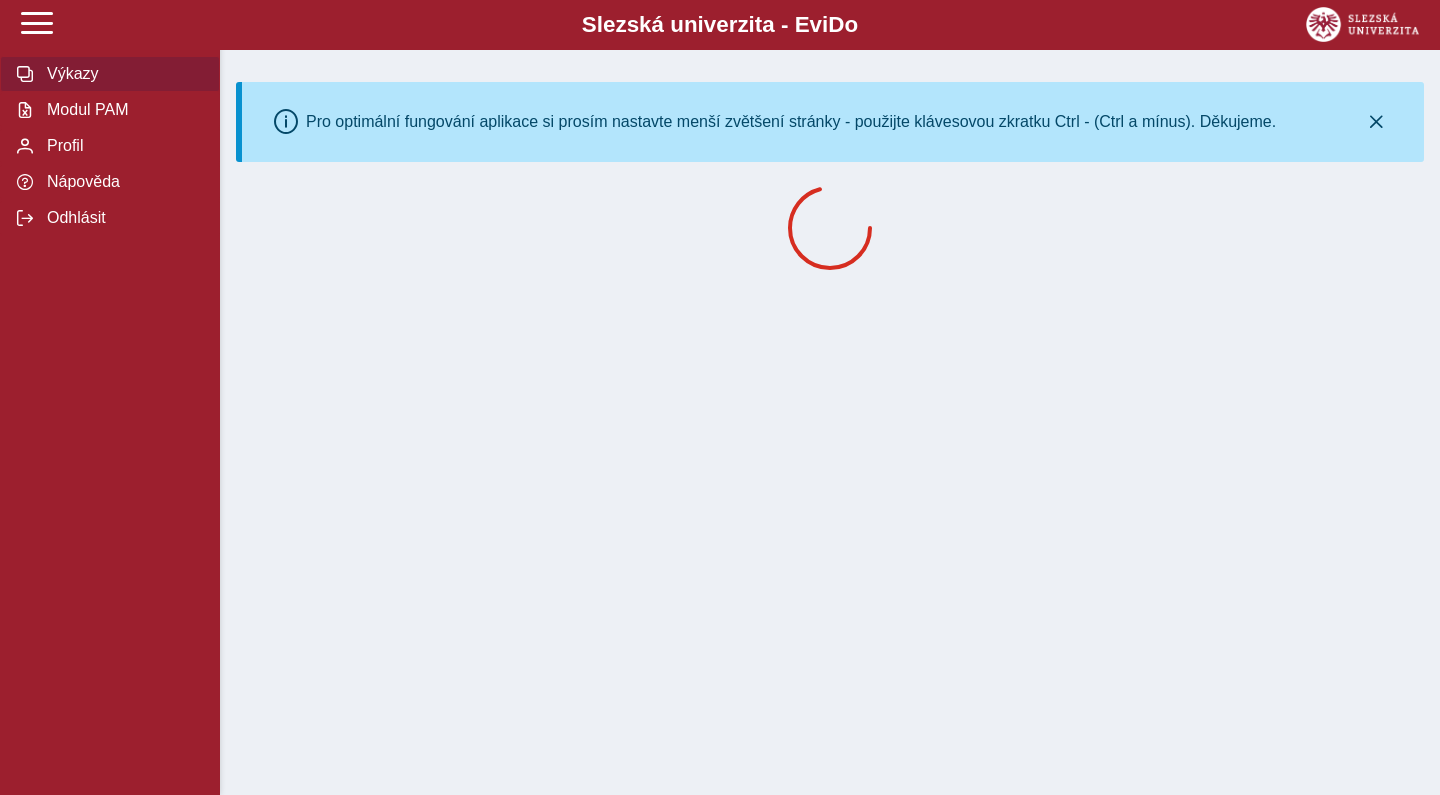 scroll, scrollTop: 0, scrollLeft: 0, axis: both 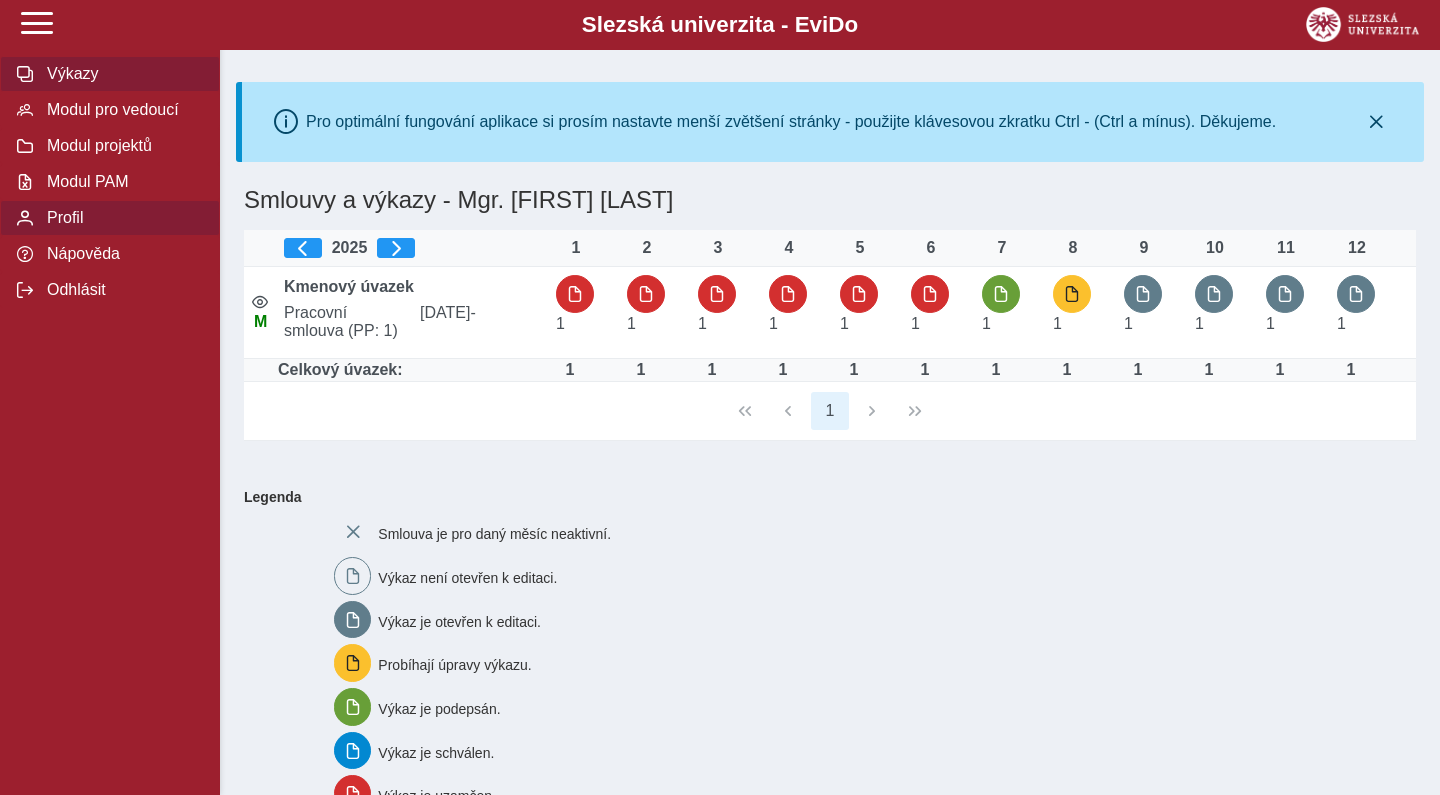 click on "Profil" at bounding box center (122, 218) 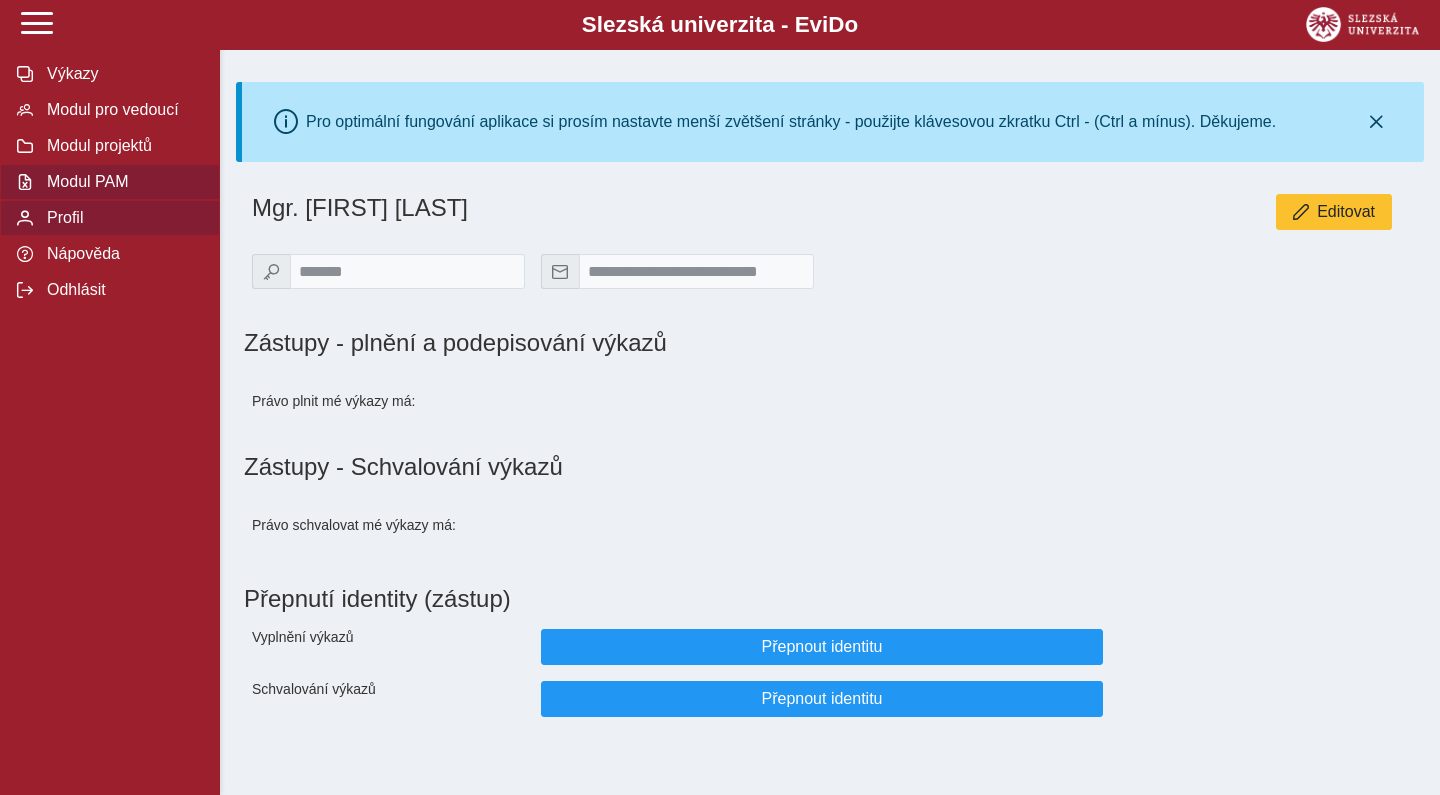 click on "Modul PAM" at bounding box center [122, 182] 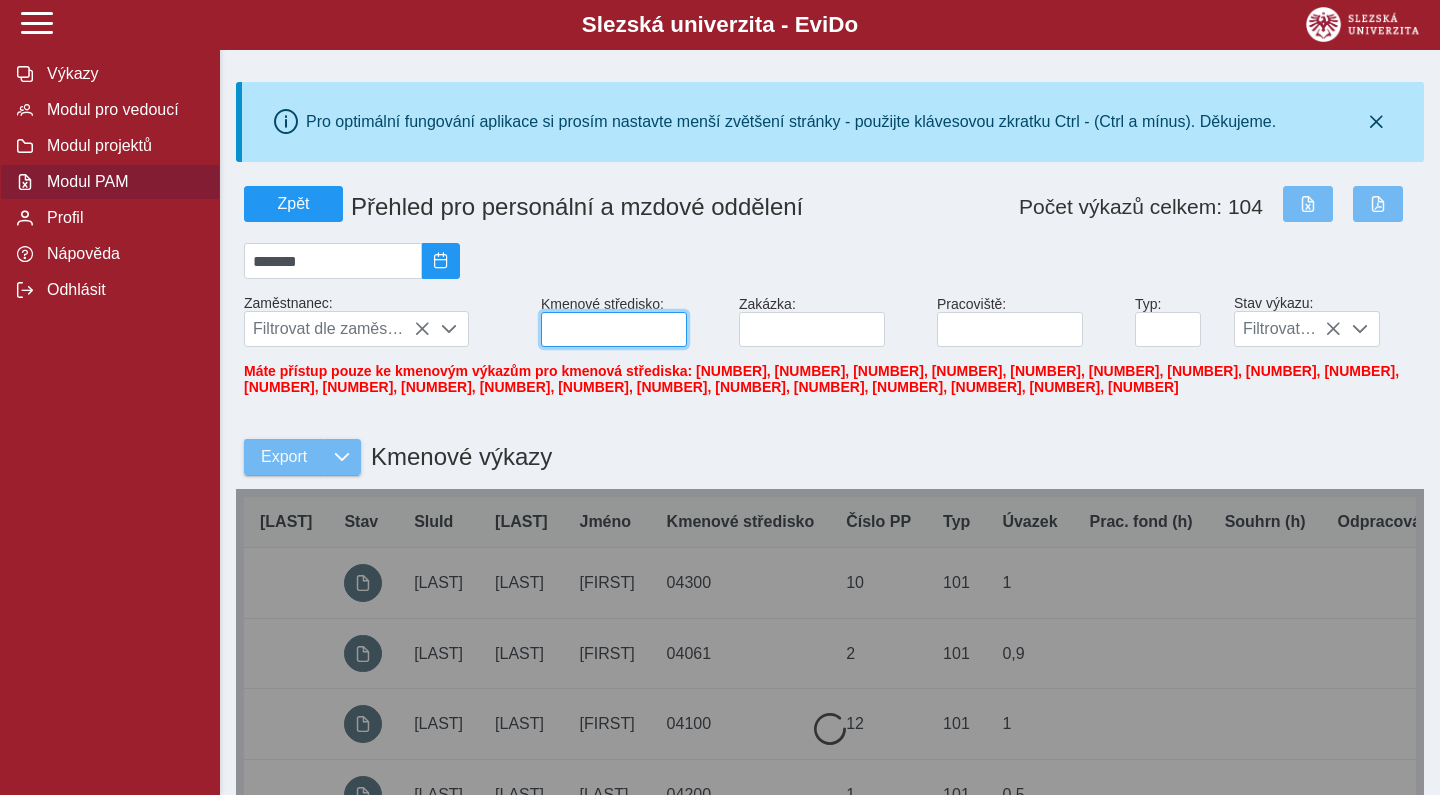 click at bounding box center [614, 329] 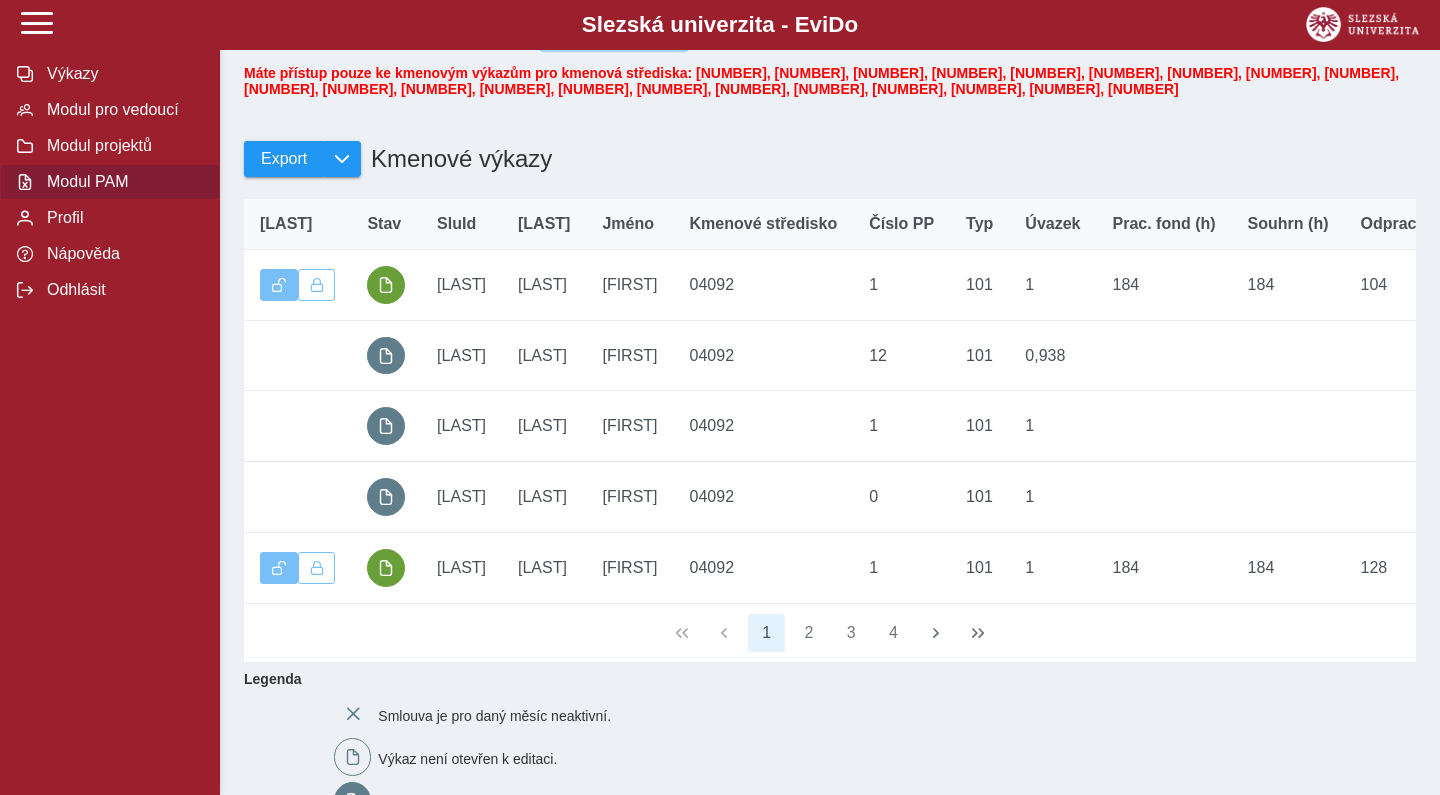 scroll, scrollTop: 378, scrollLeft: 0, axis: vertical 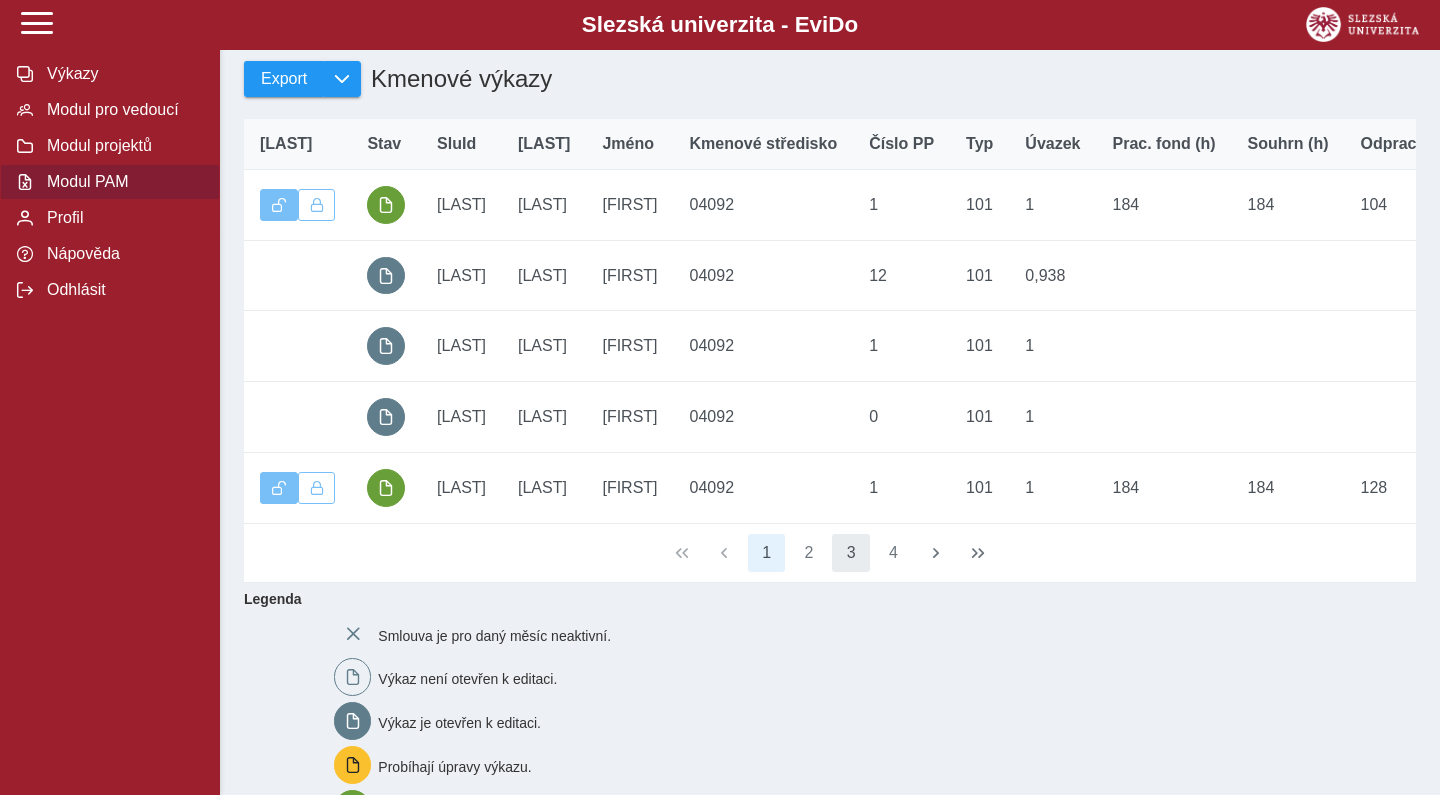 click on "3" at bounding box center (851, 553) 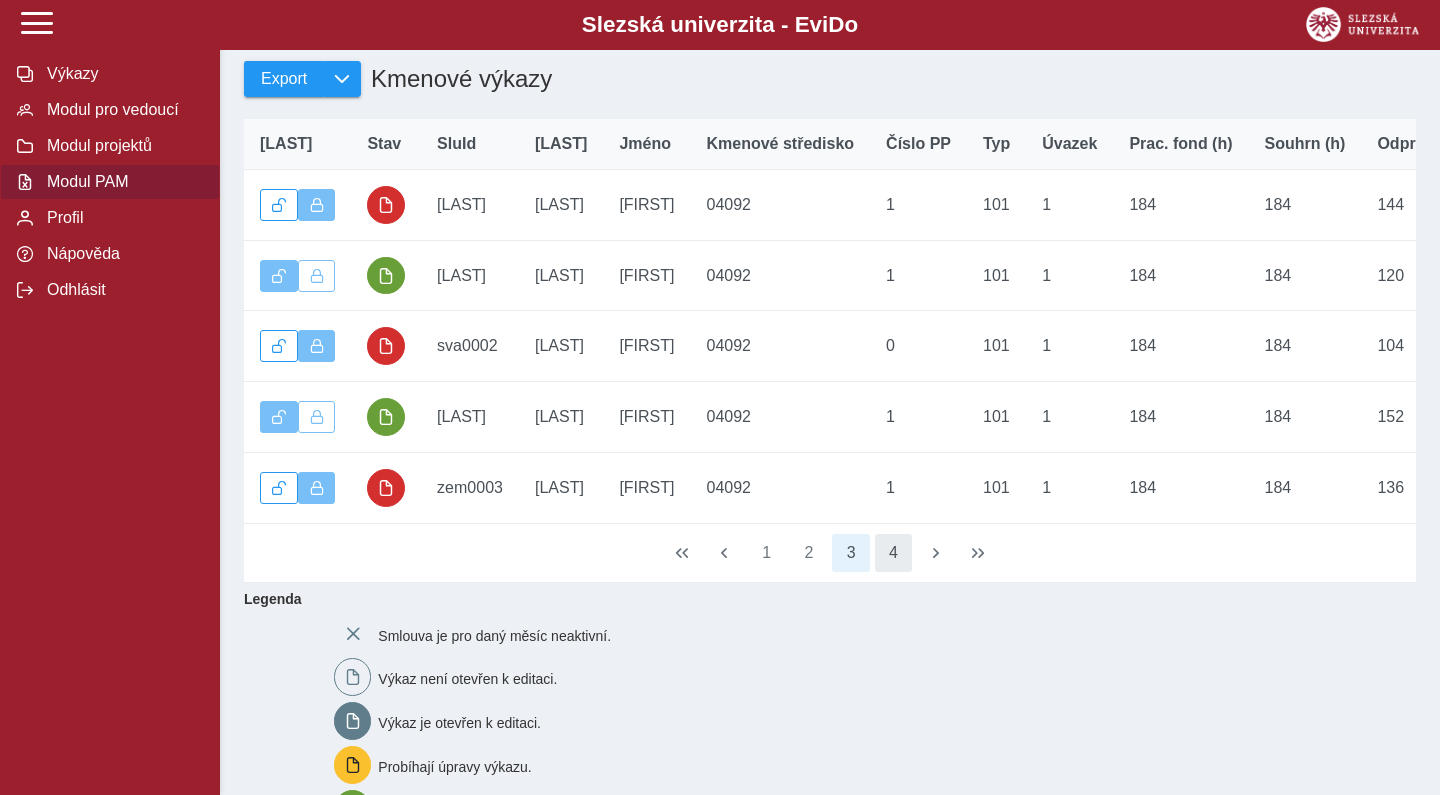 click on "4" at bounding box center (894, 553) 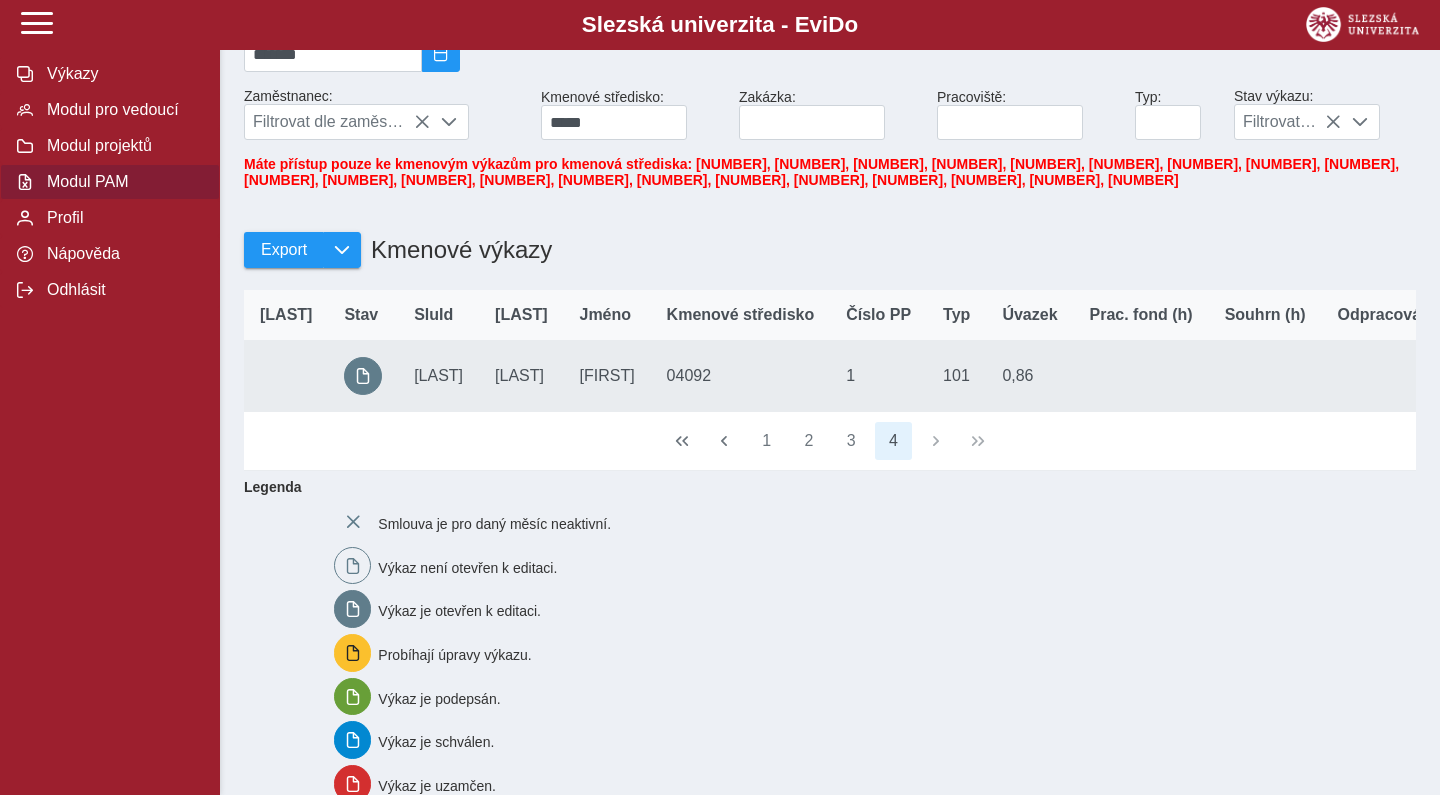 scroll, scrollTop: 195, scrollLeft: 0, axis: vertical 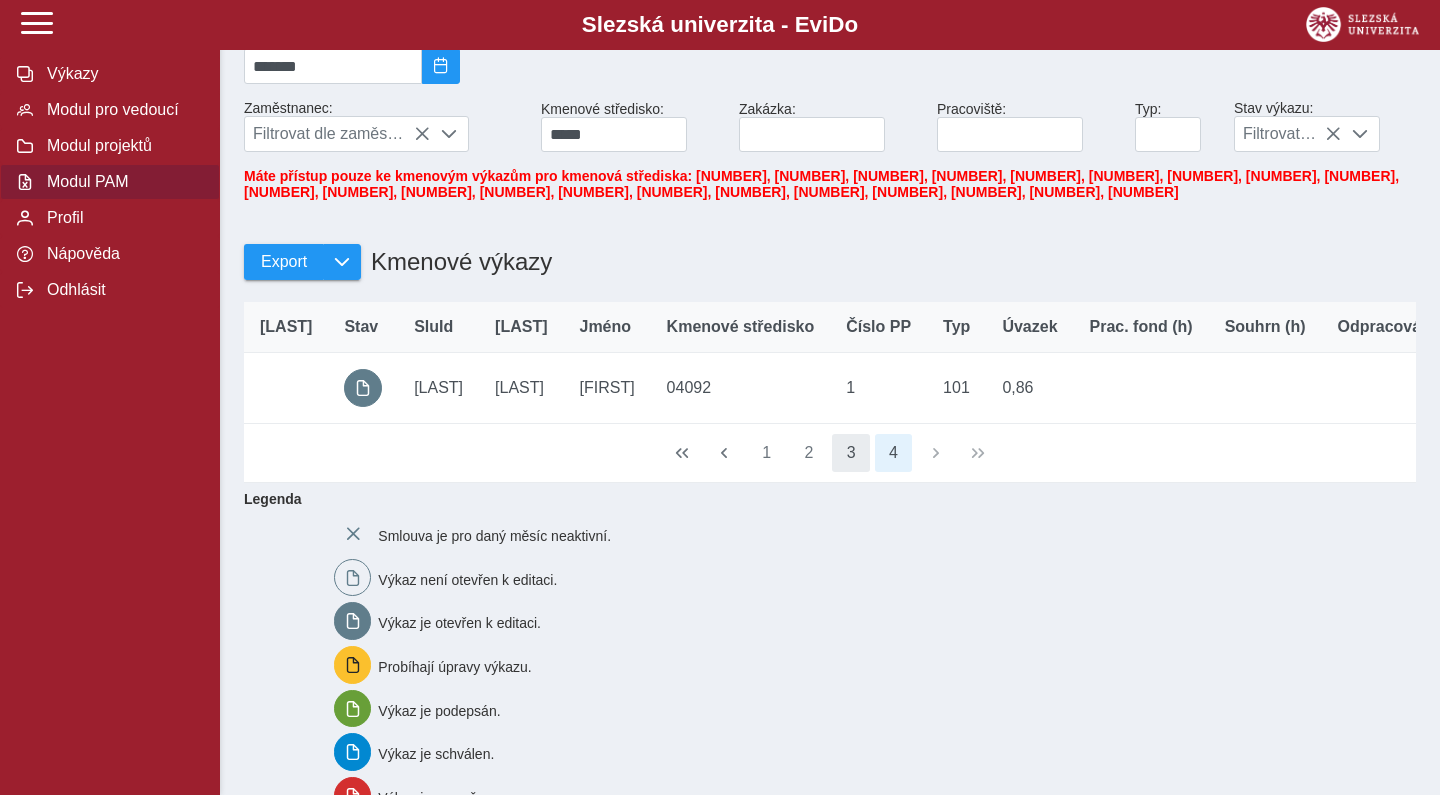 click on "3" at bounding box center (851, 453) 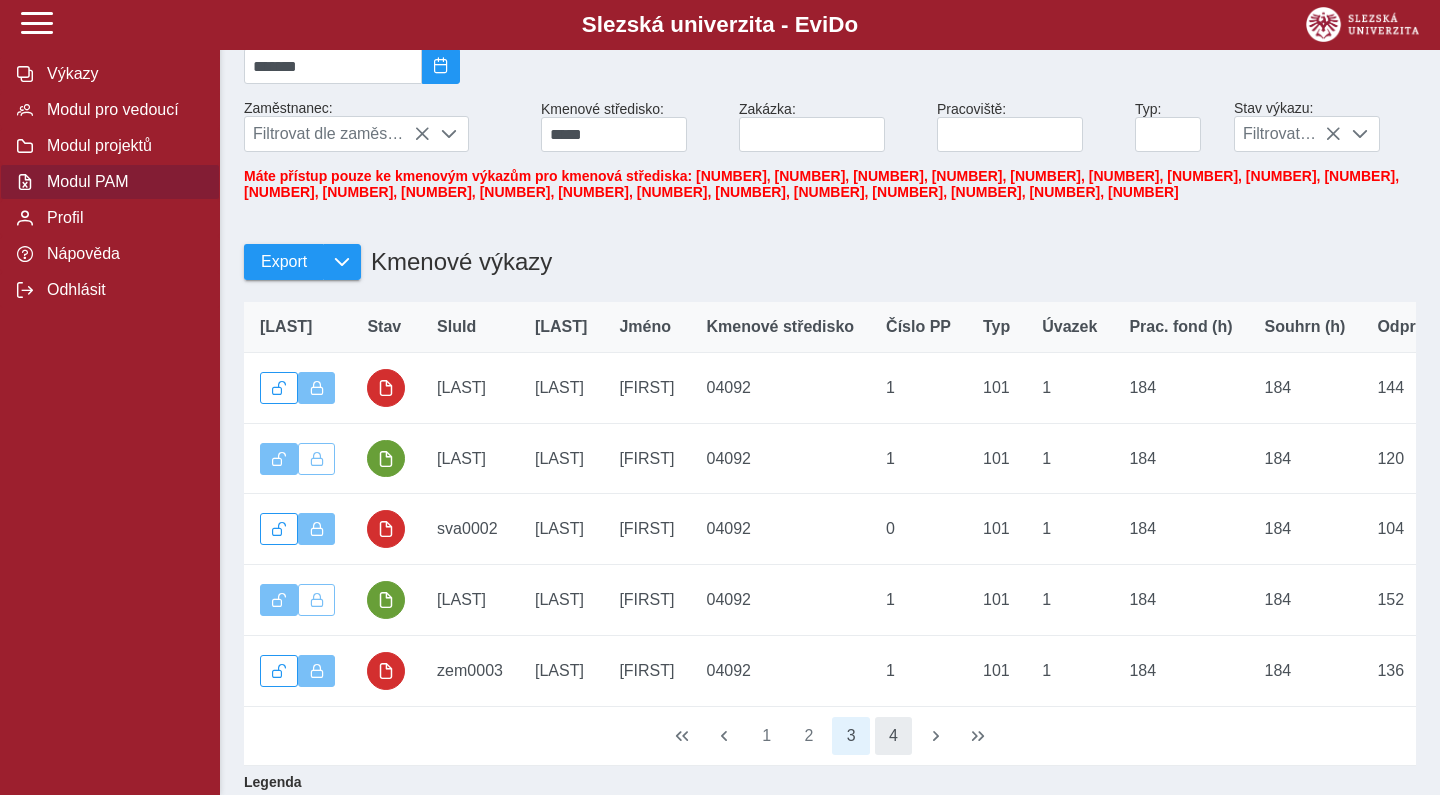 click on "4" at bounding box center [894, 736] 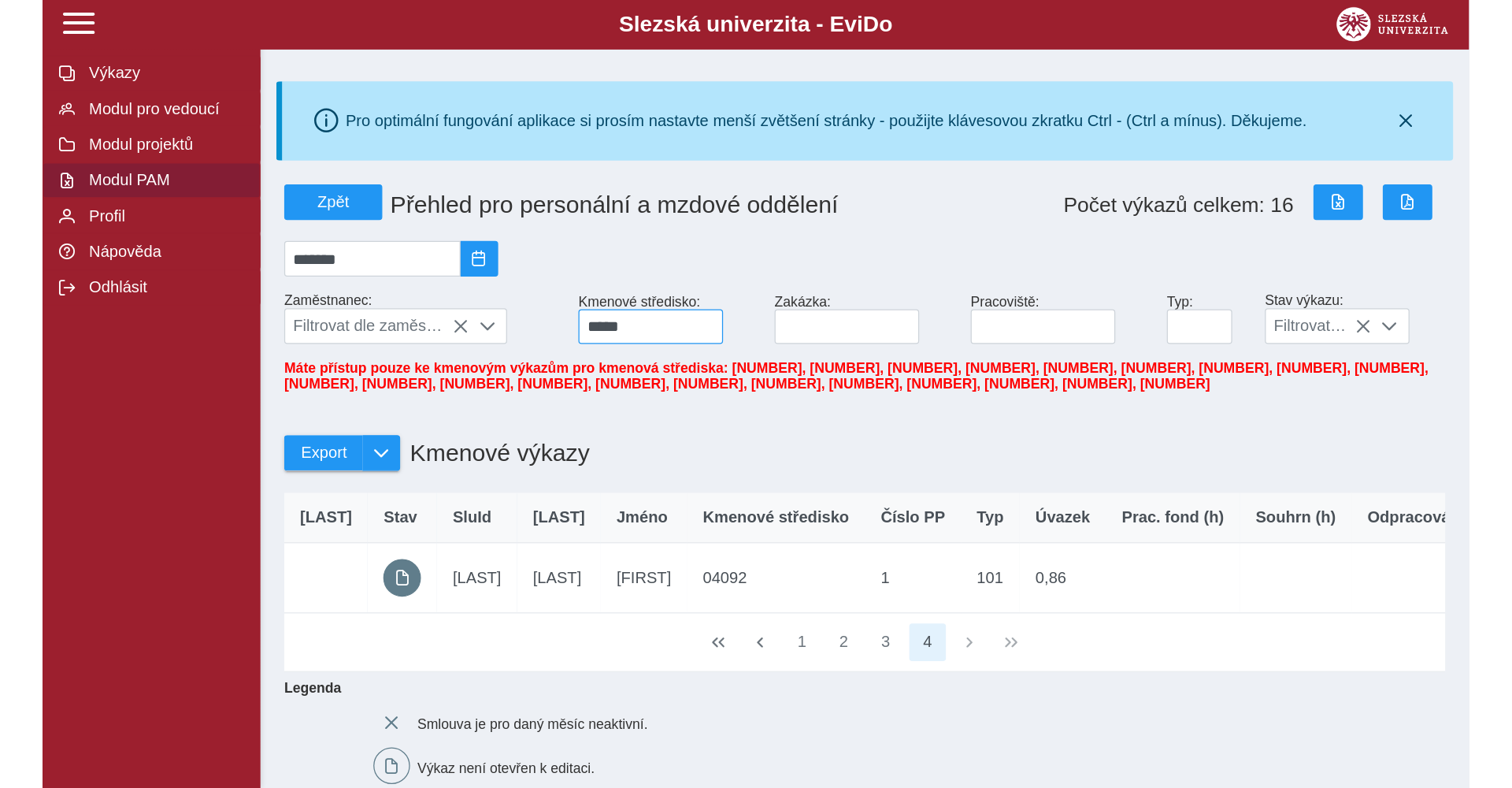 scroll, scrollTop: 0, scrollLeft: 0, axis: both 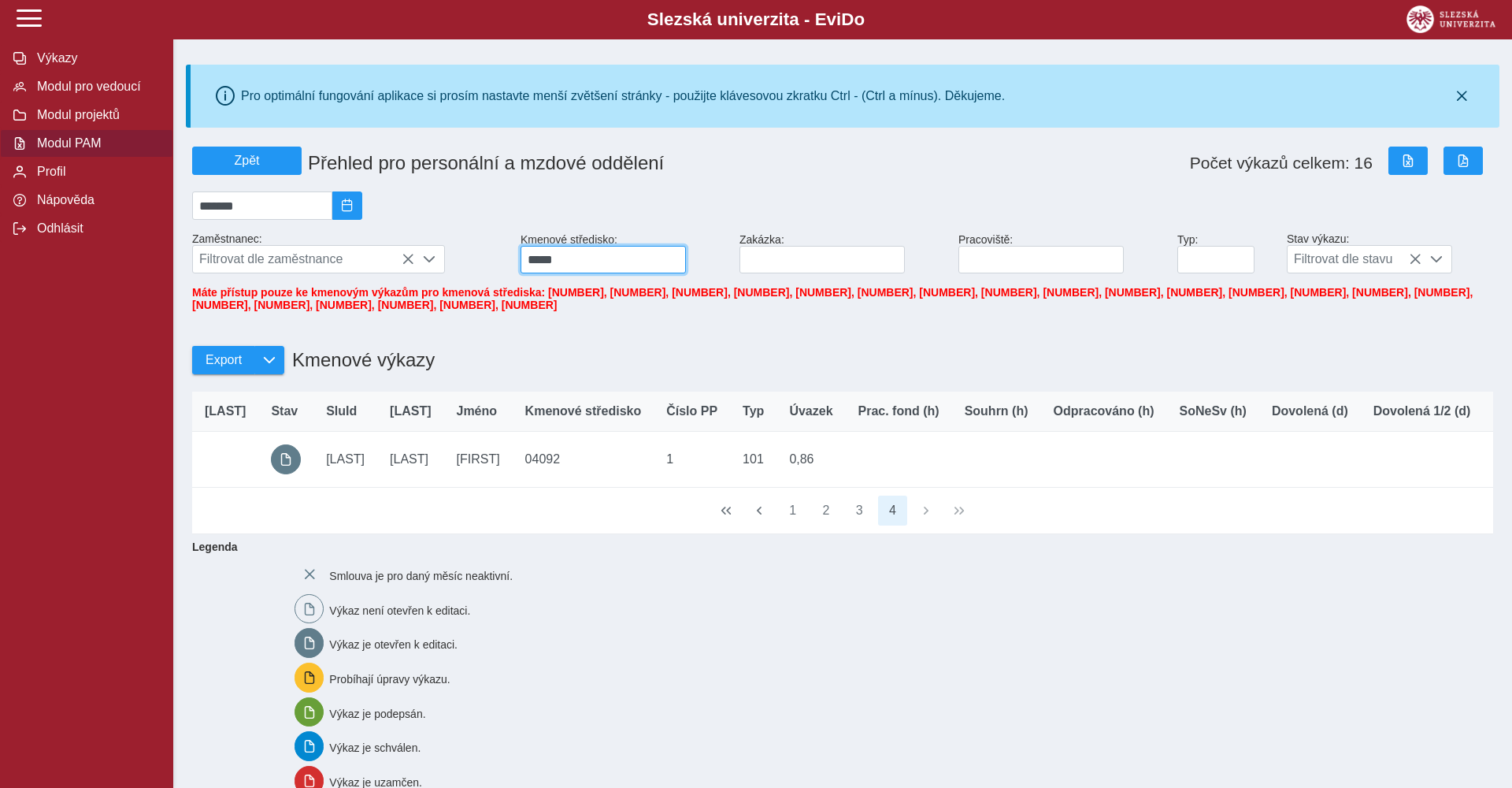 click on "*****" at bounding box center (603, 259) 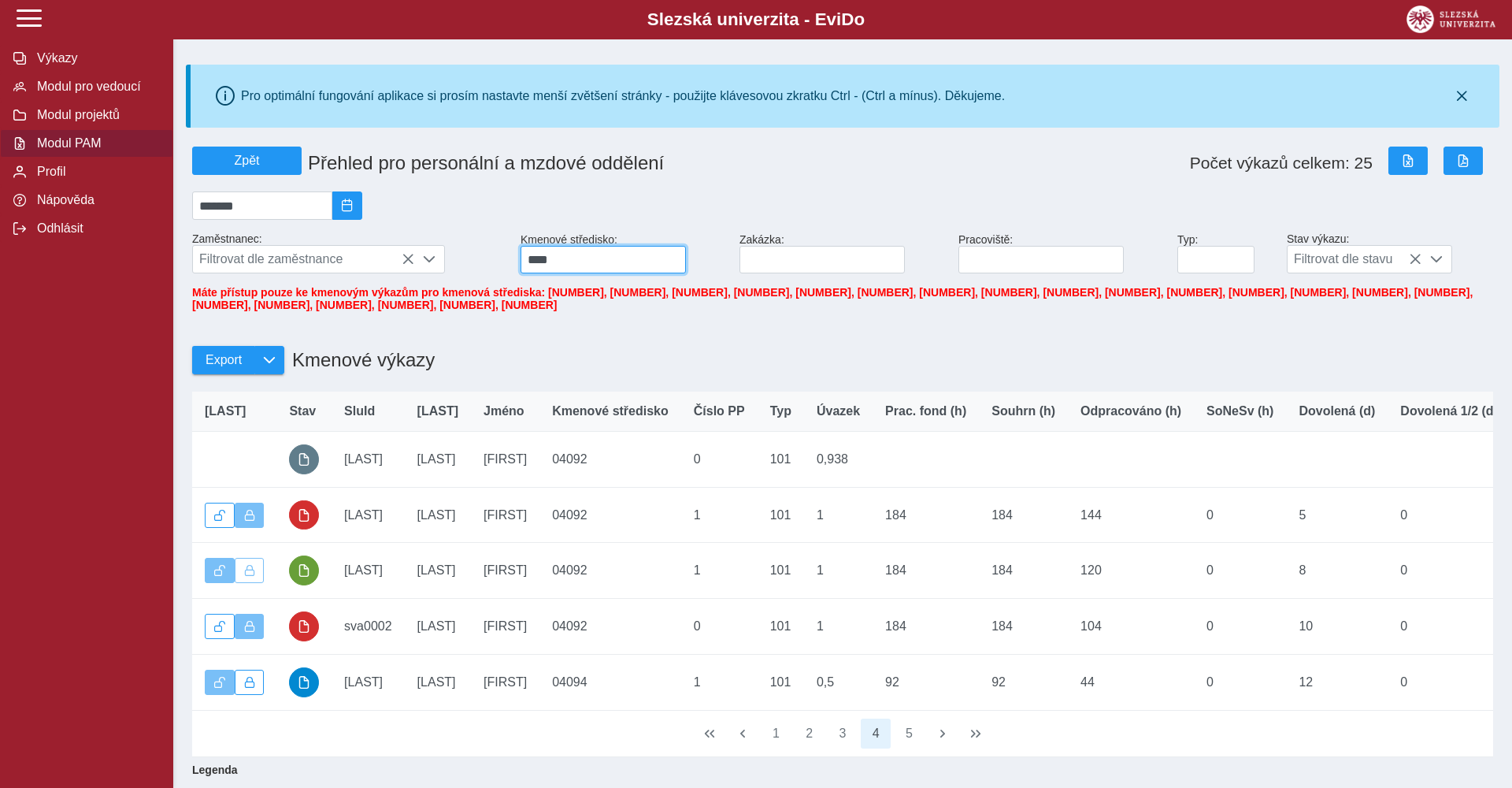 type on "*****" 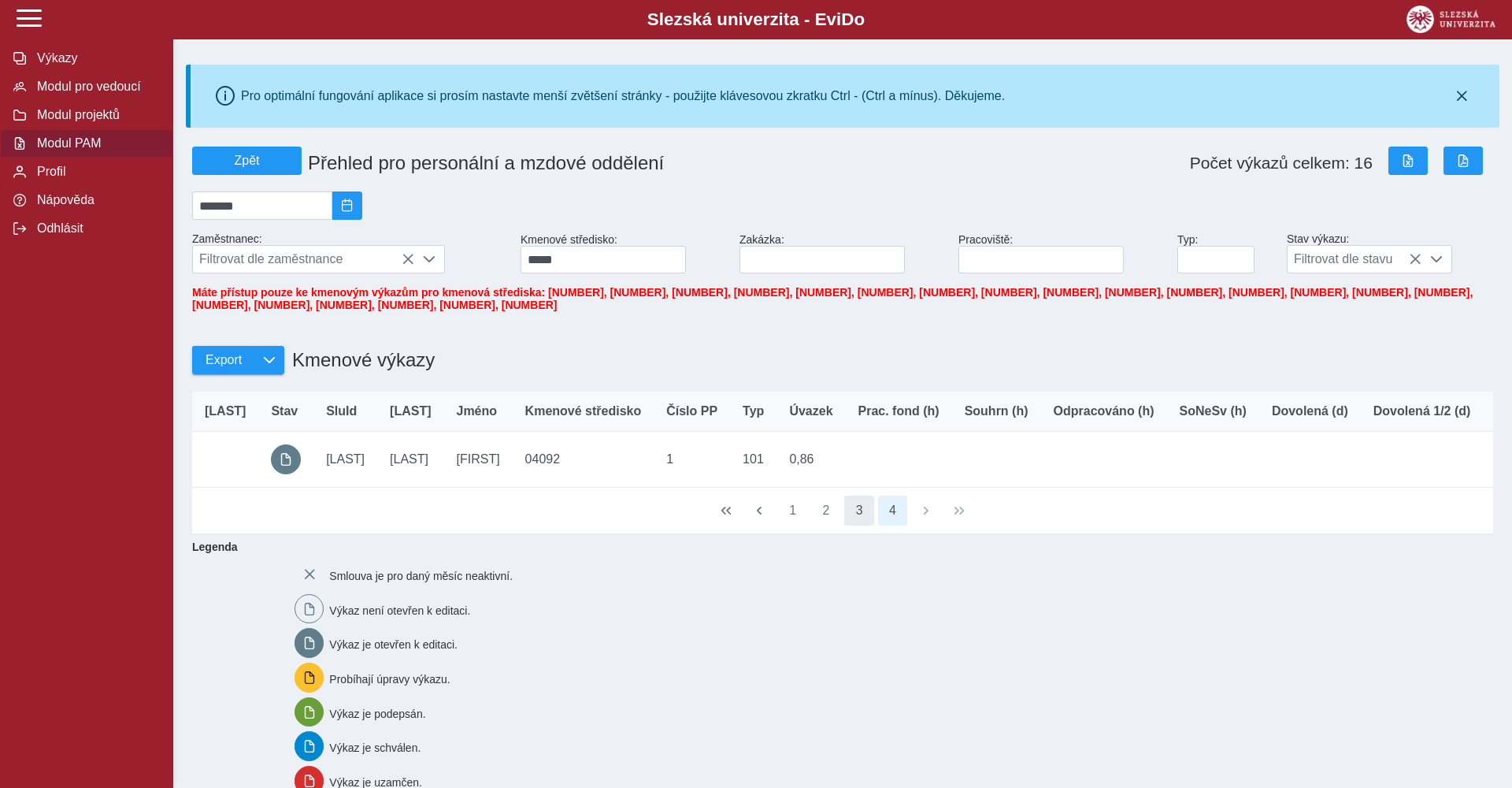 click on "3" at bounding box center (859, 511) 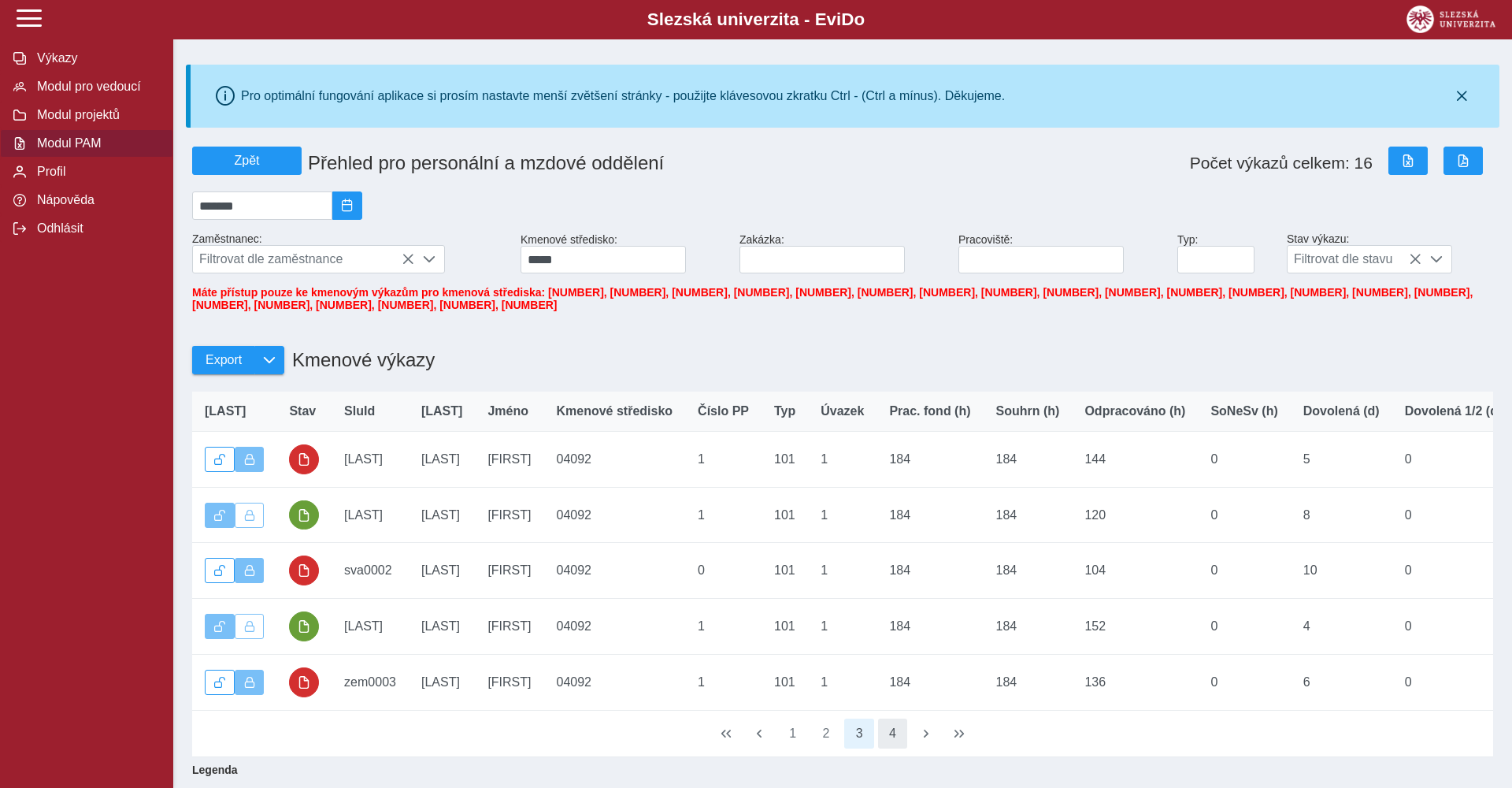 click on "4" at bounding box center [893, 734] 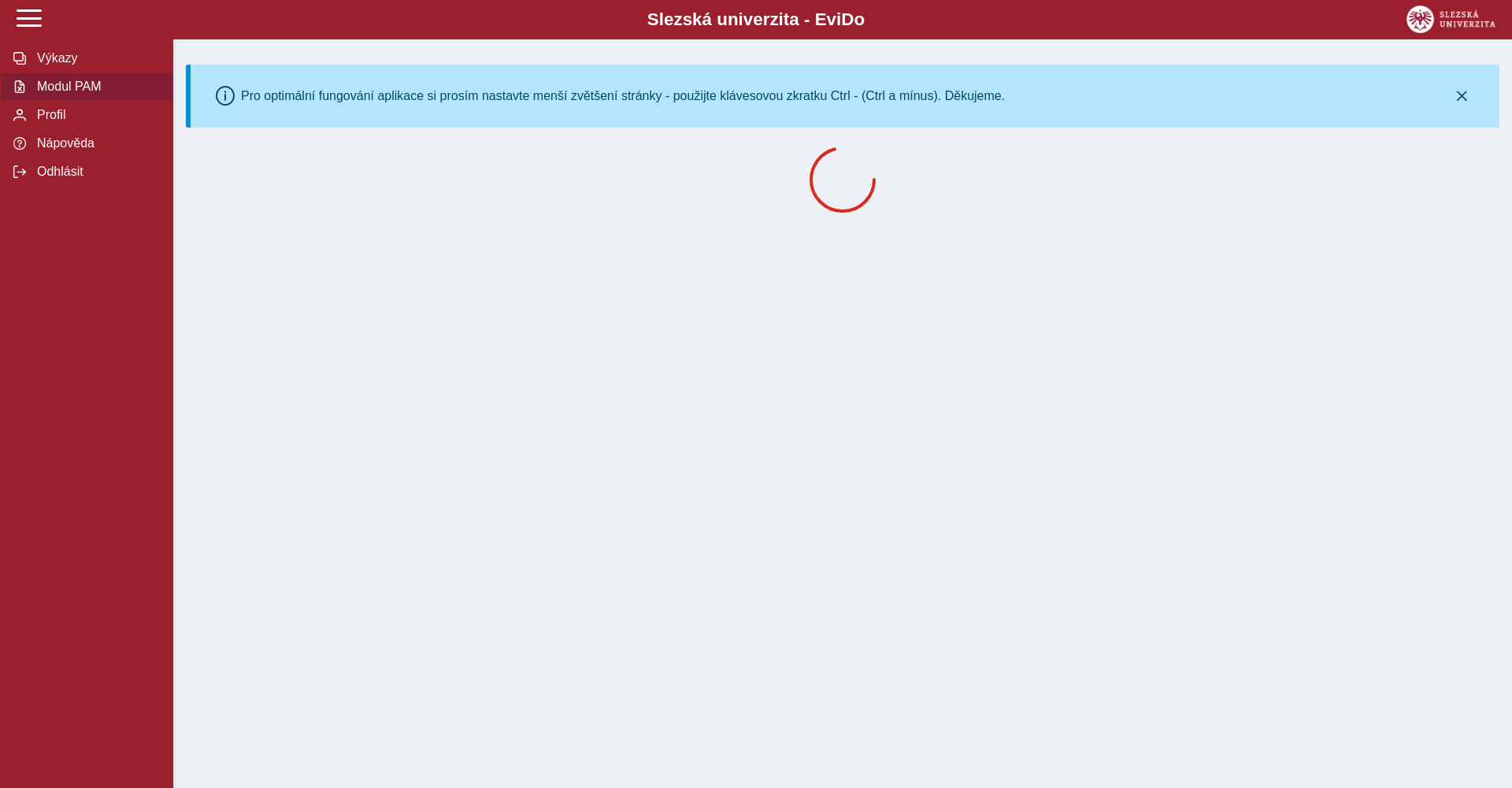 scroll, scrollTop: 0, scrollLeft: 0, axis: both 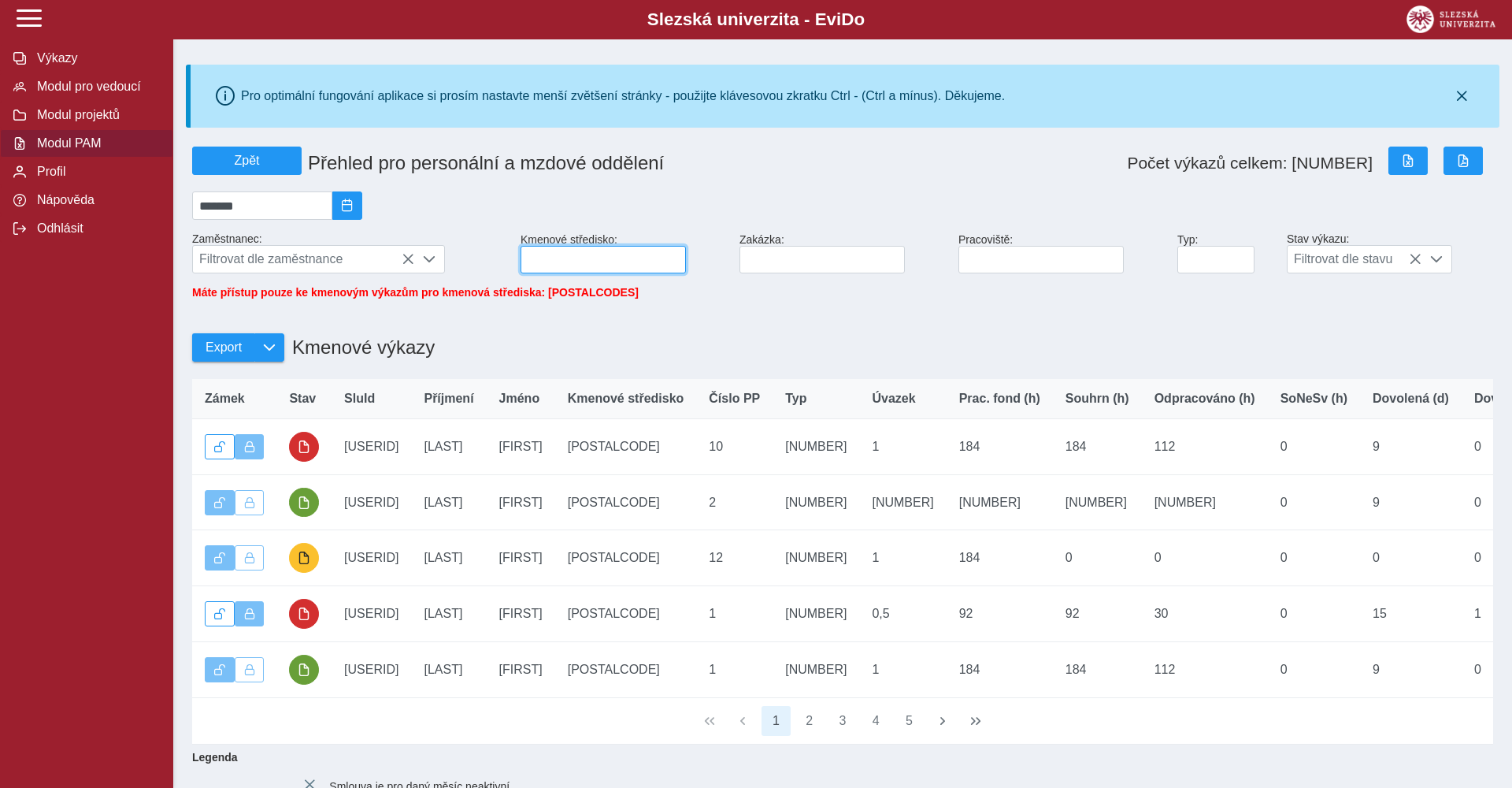 click at bounding box center [603, 259] 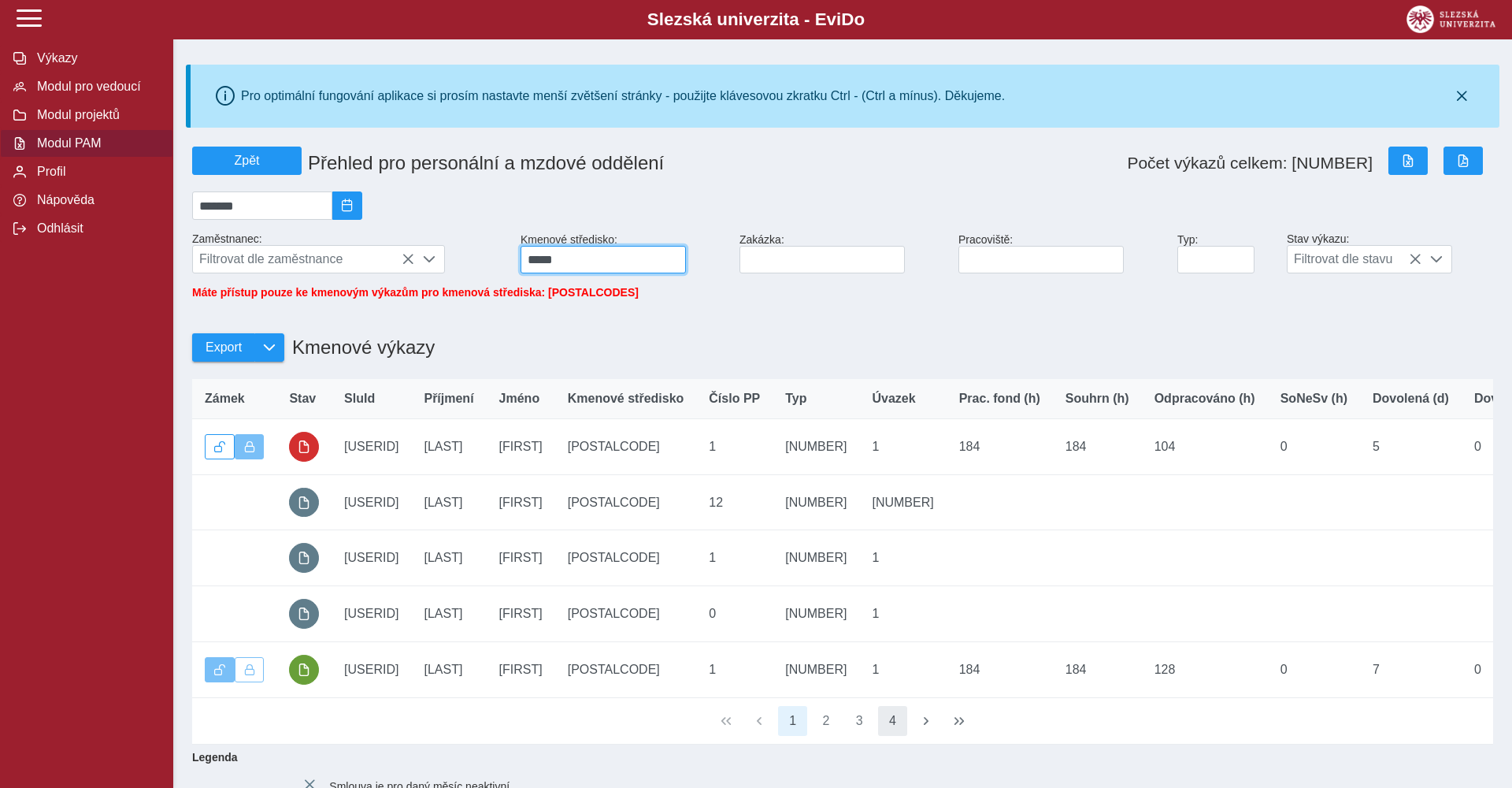 type on "*****" 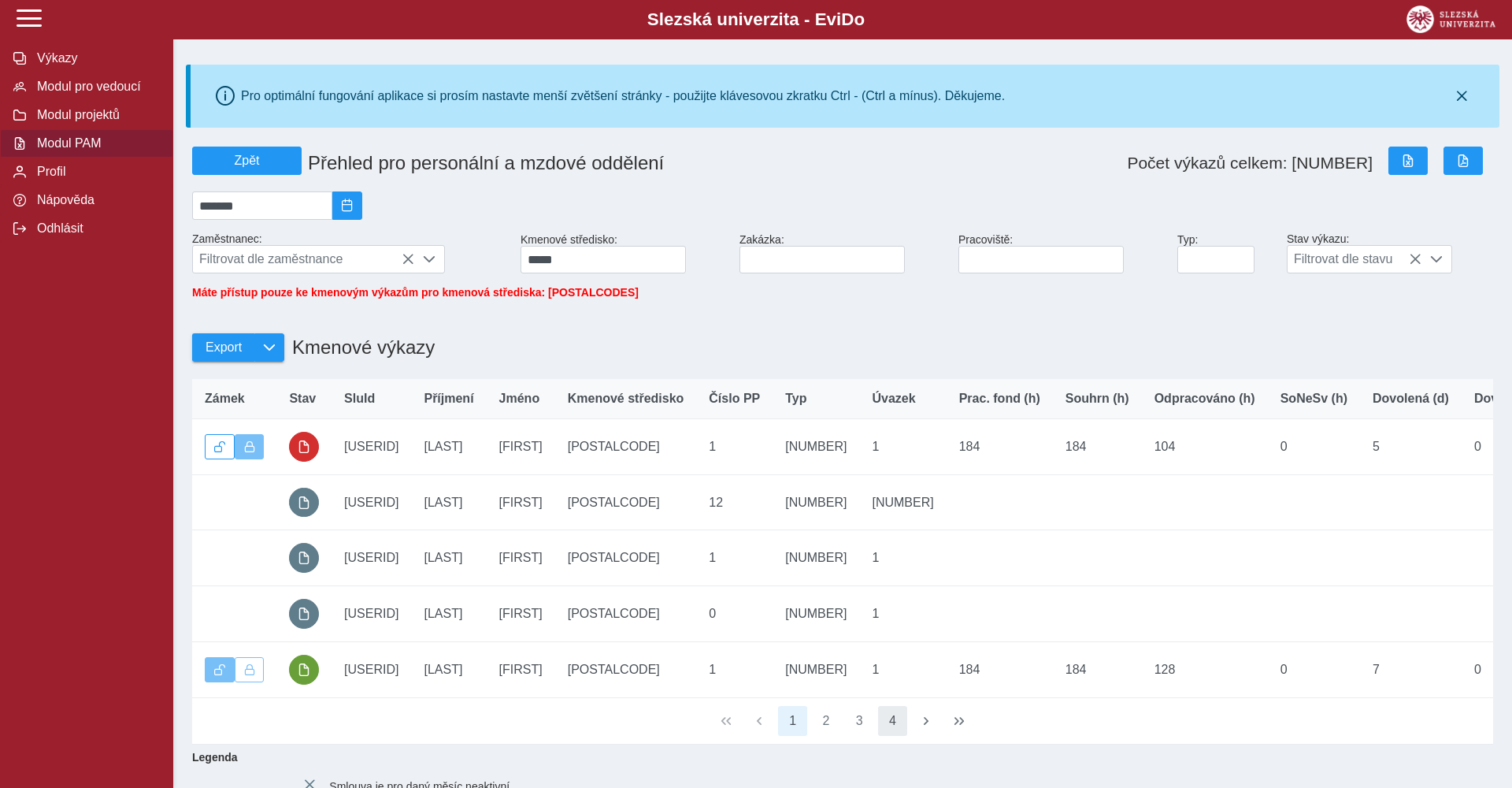 click on "4" at bounding box center (893, 721) 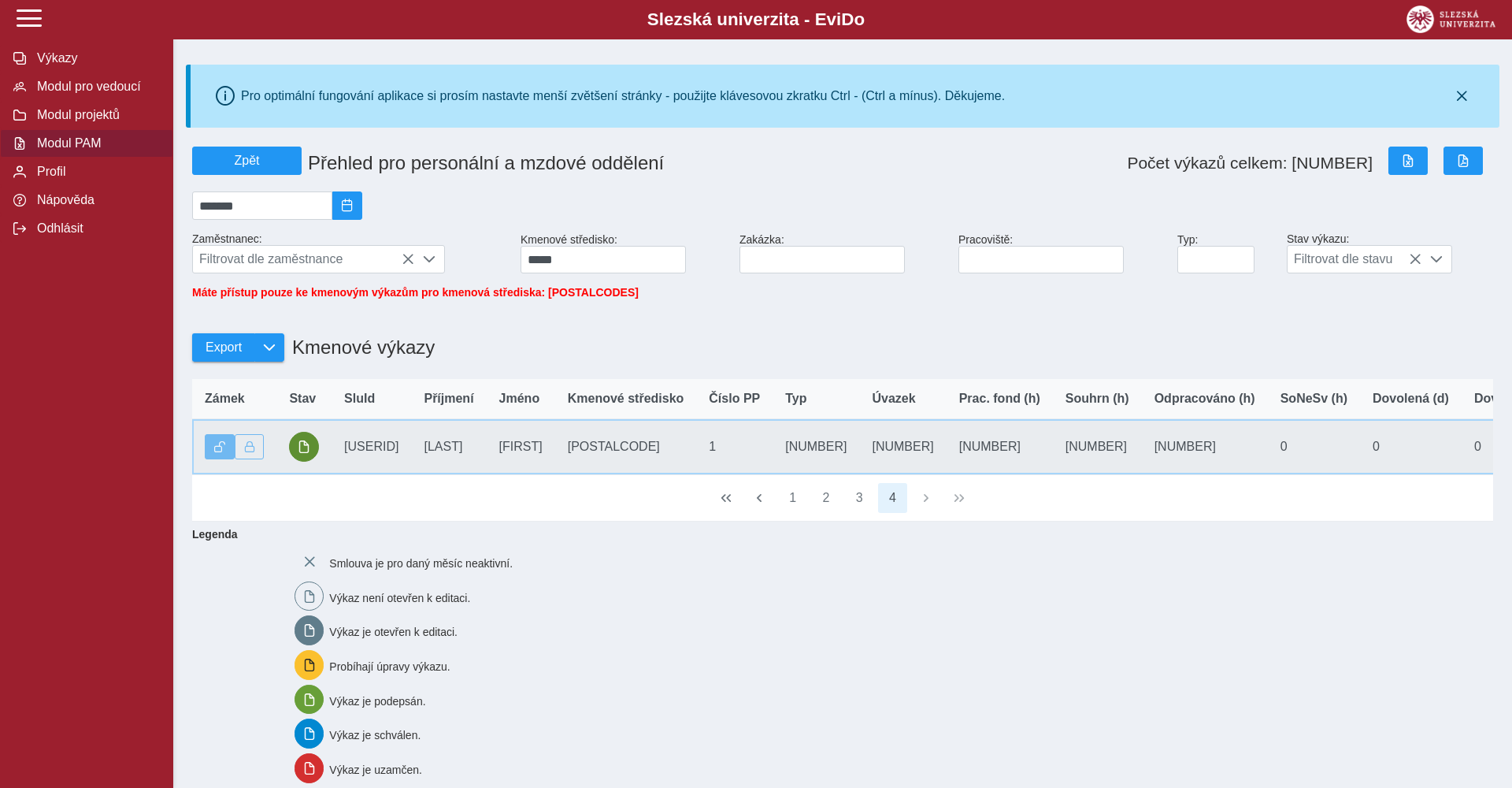 click at bounding box center (304, 447) 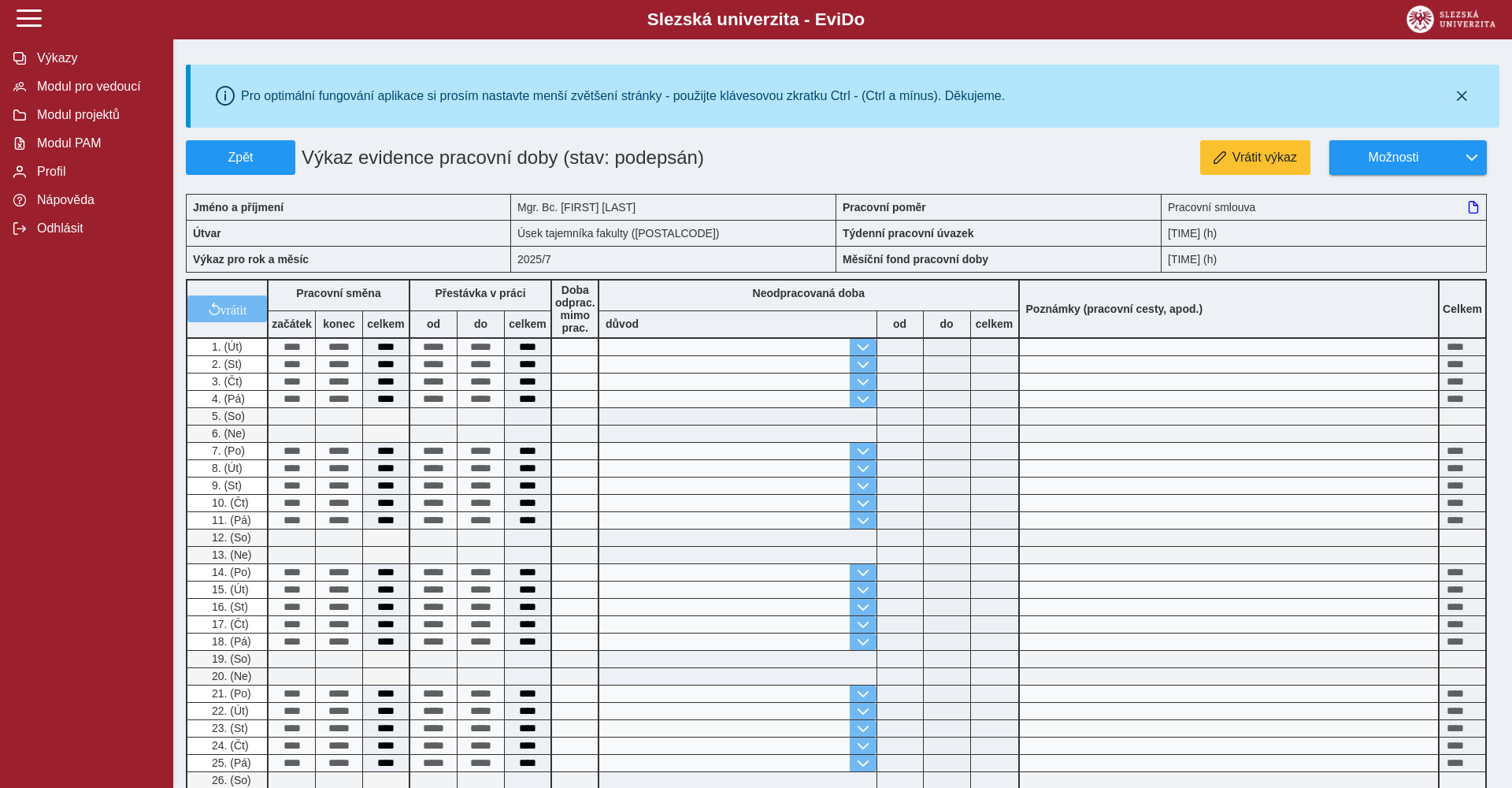 scroll, scrollTop: 0, scrollLeft: 0, axis: both 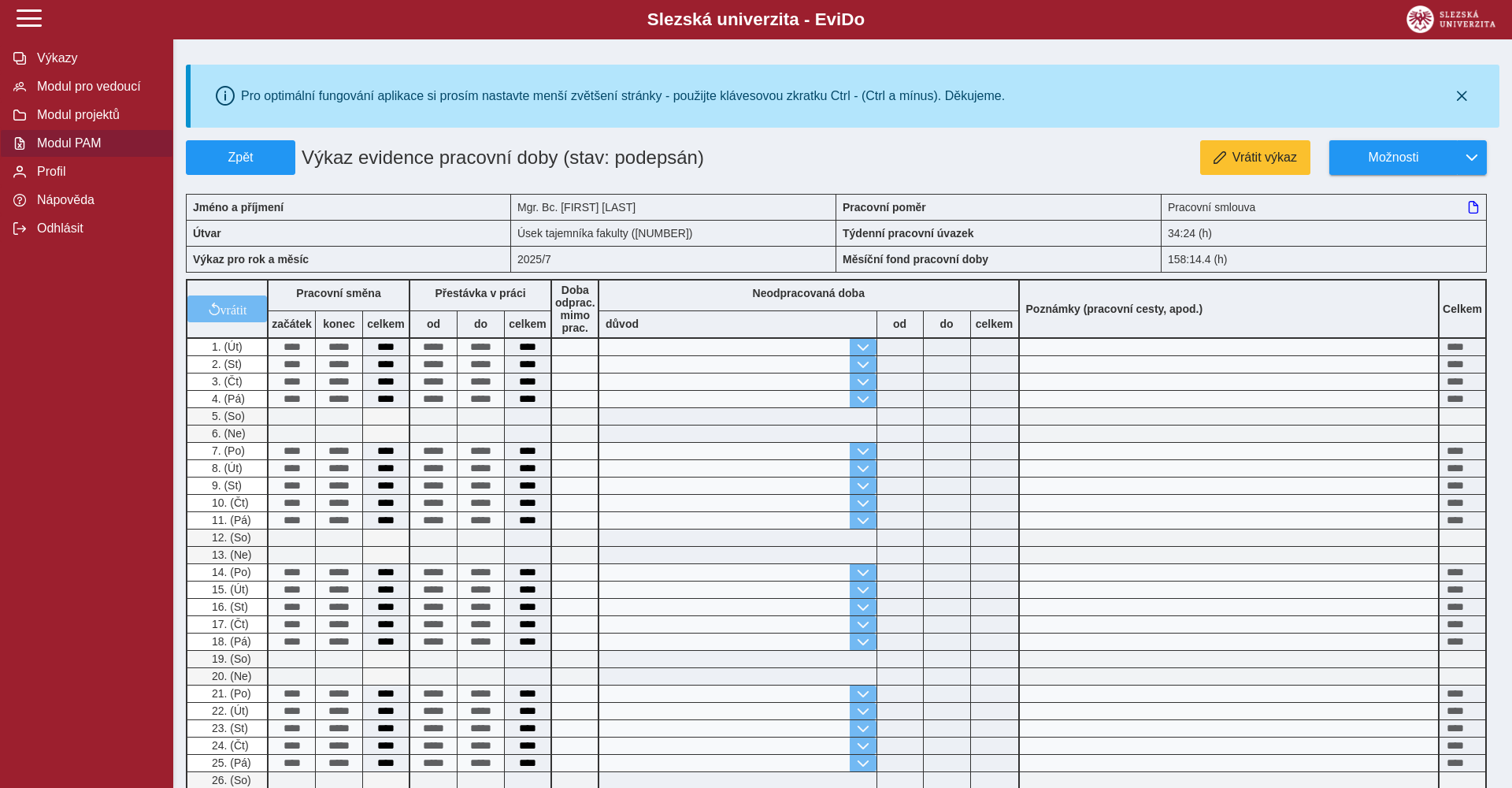 click on "Modul PAM" at bounding box center [96, 143] 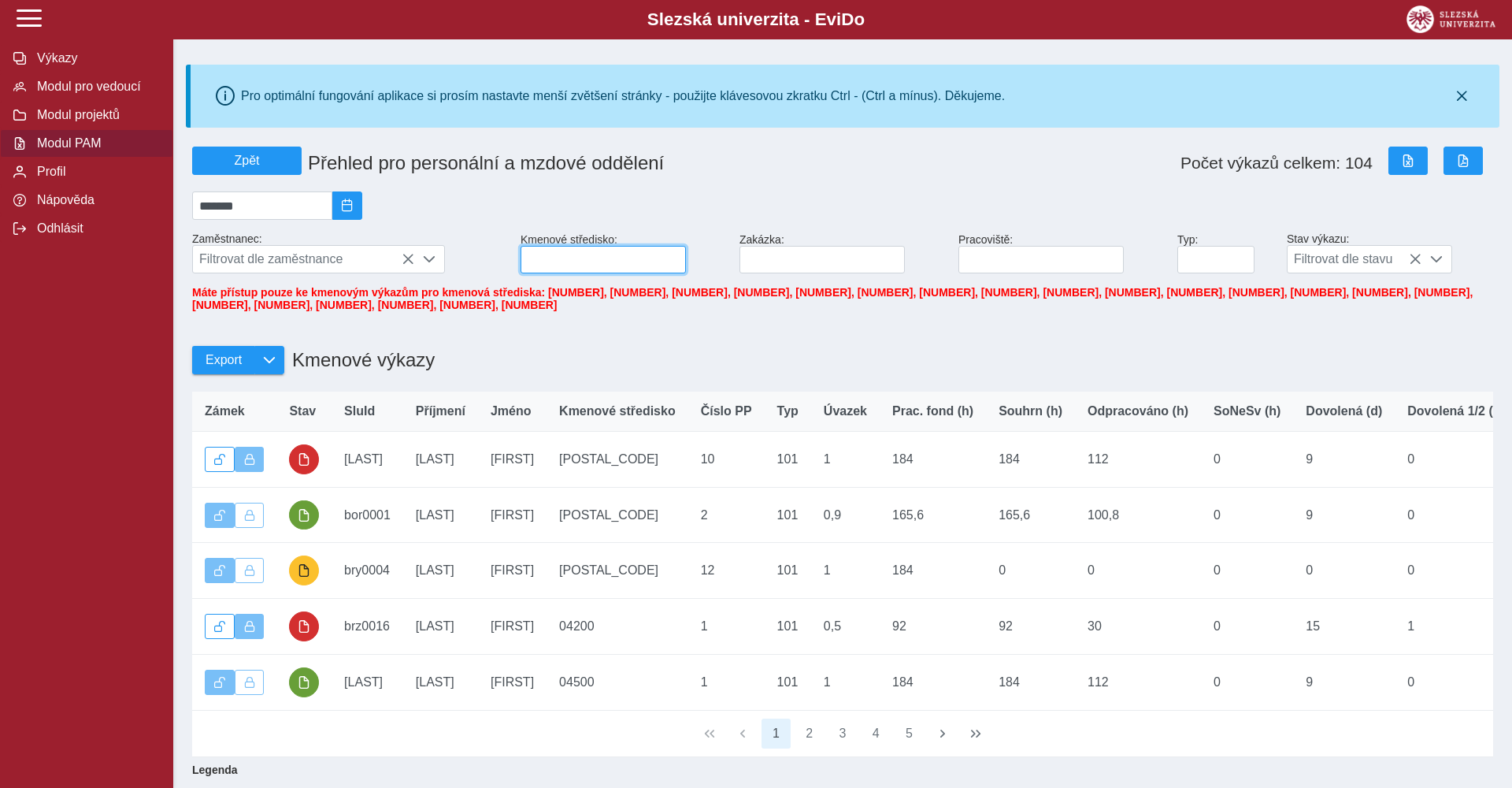 click at bounding box center [603, 259] 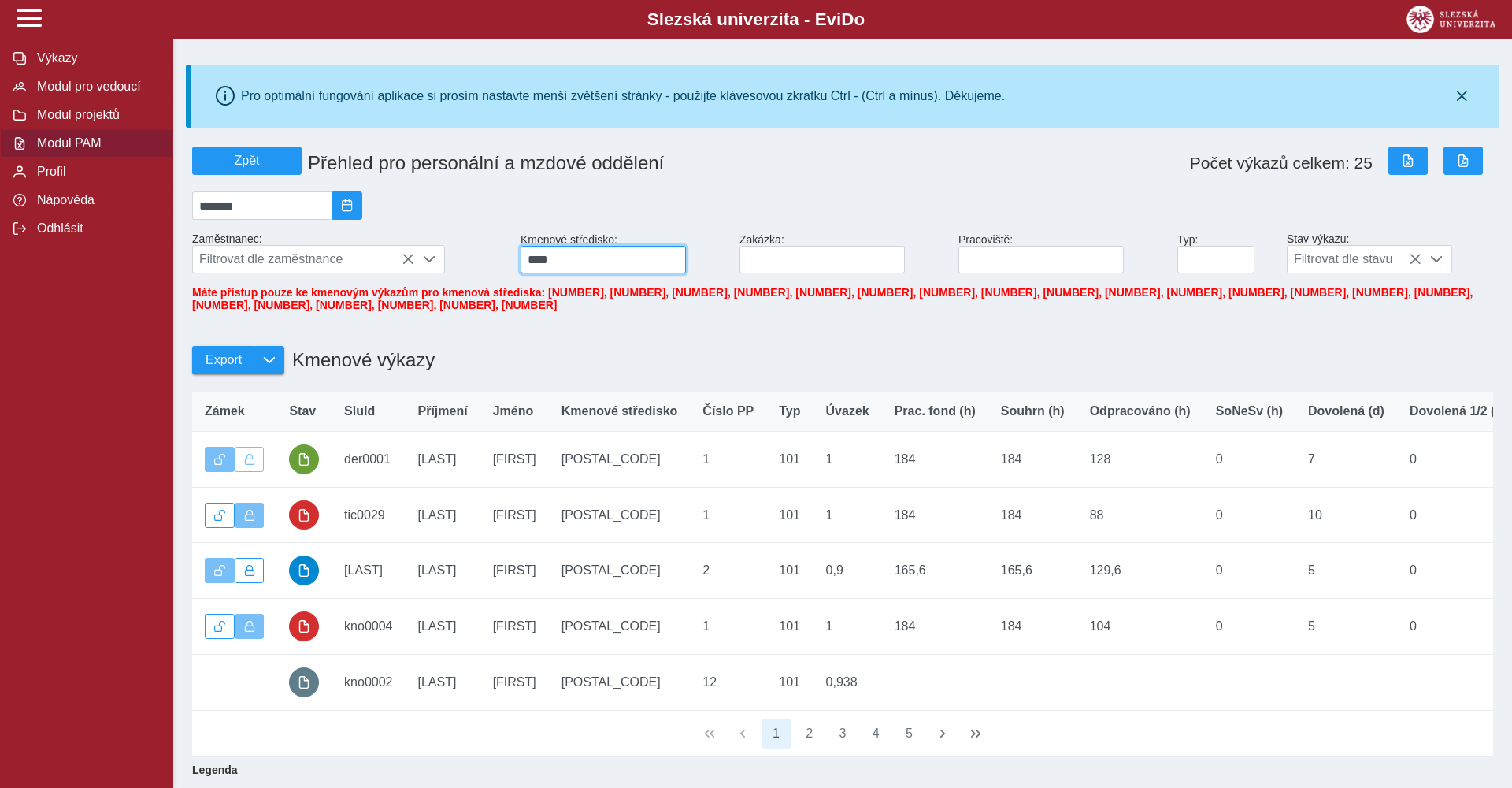 type on "*****" 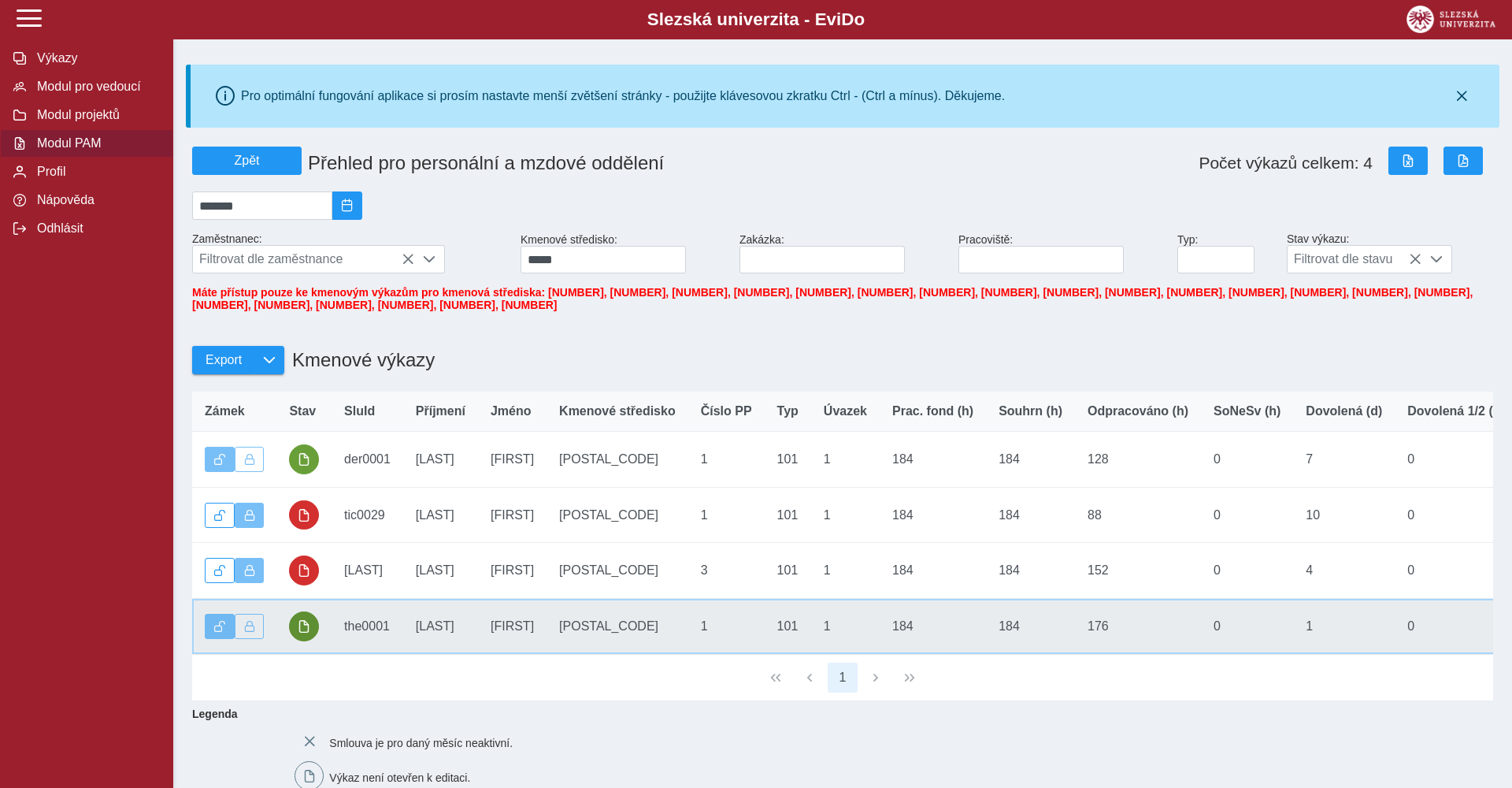 click at bounding box center [304, 626] 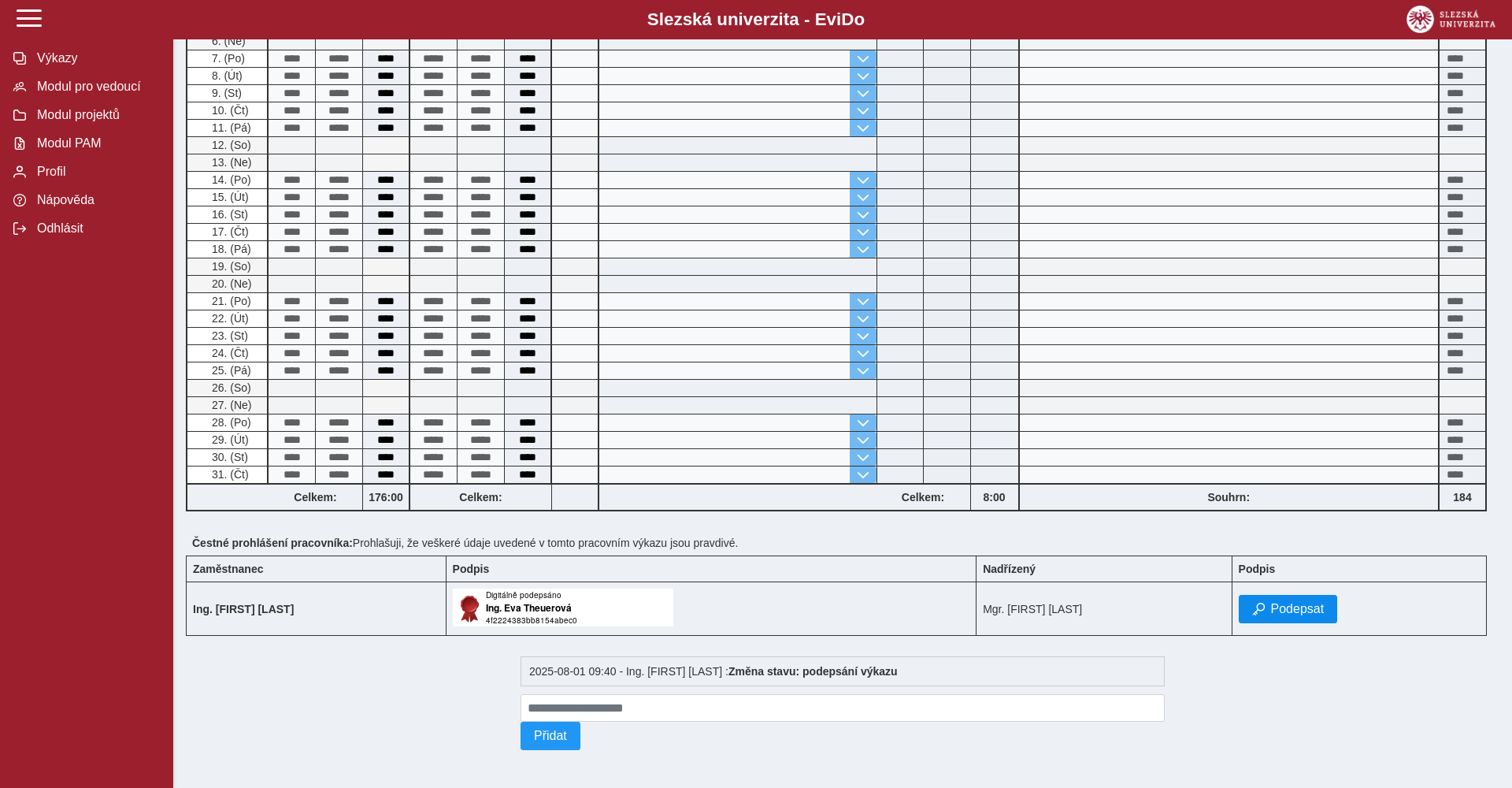 scroll, scrollTop: 403, scrollLeft: 0, axis: vertical 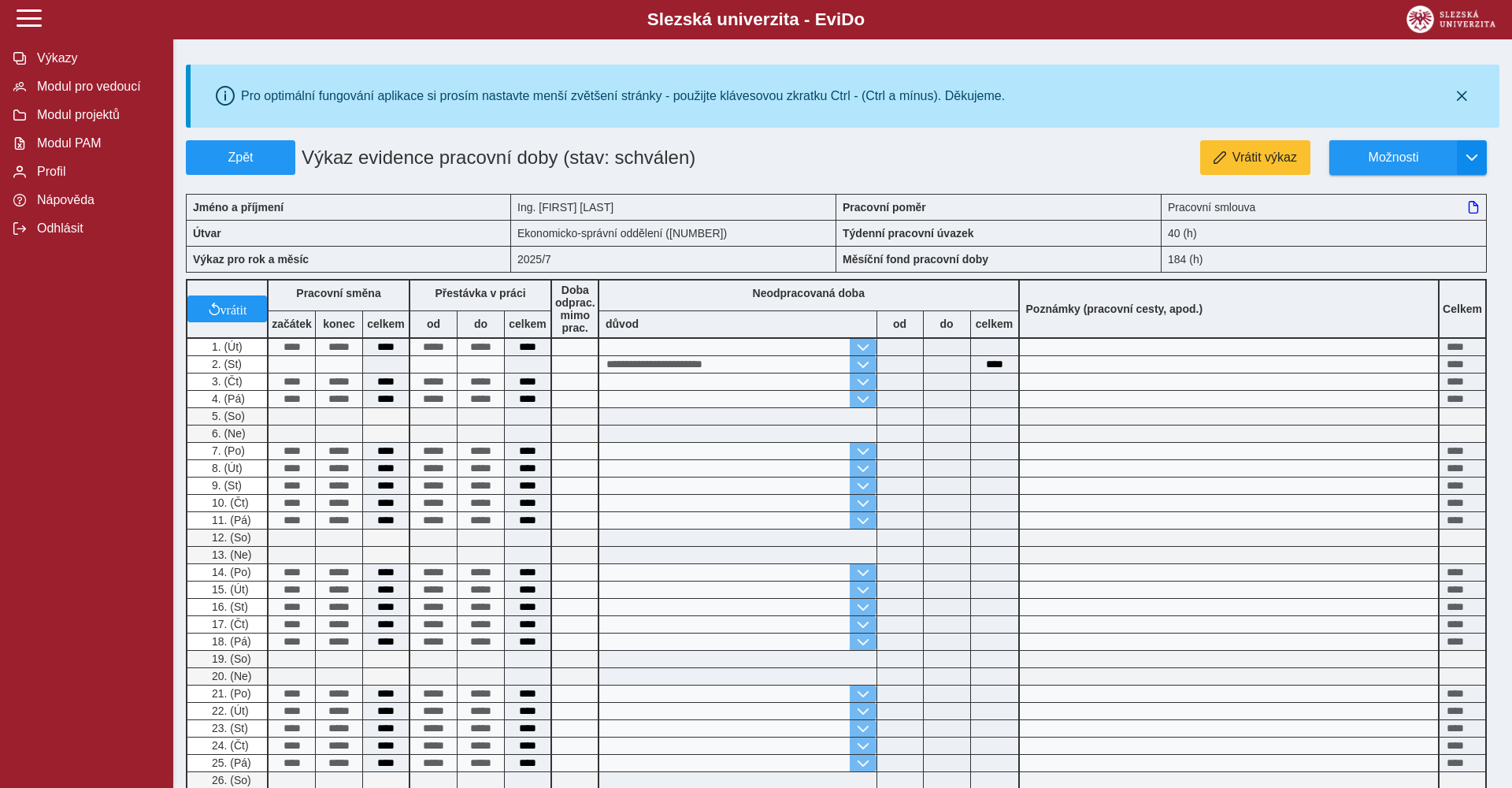 click at bounding box center (1472, 158) 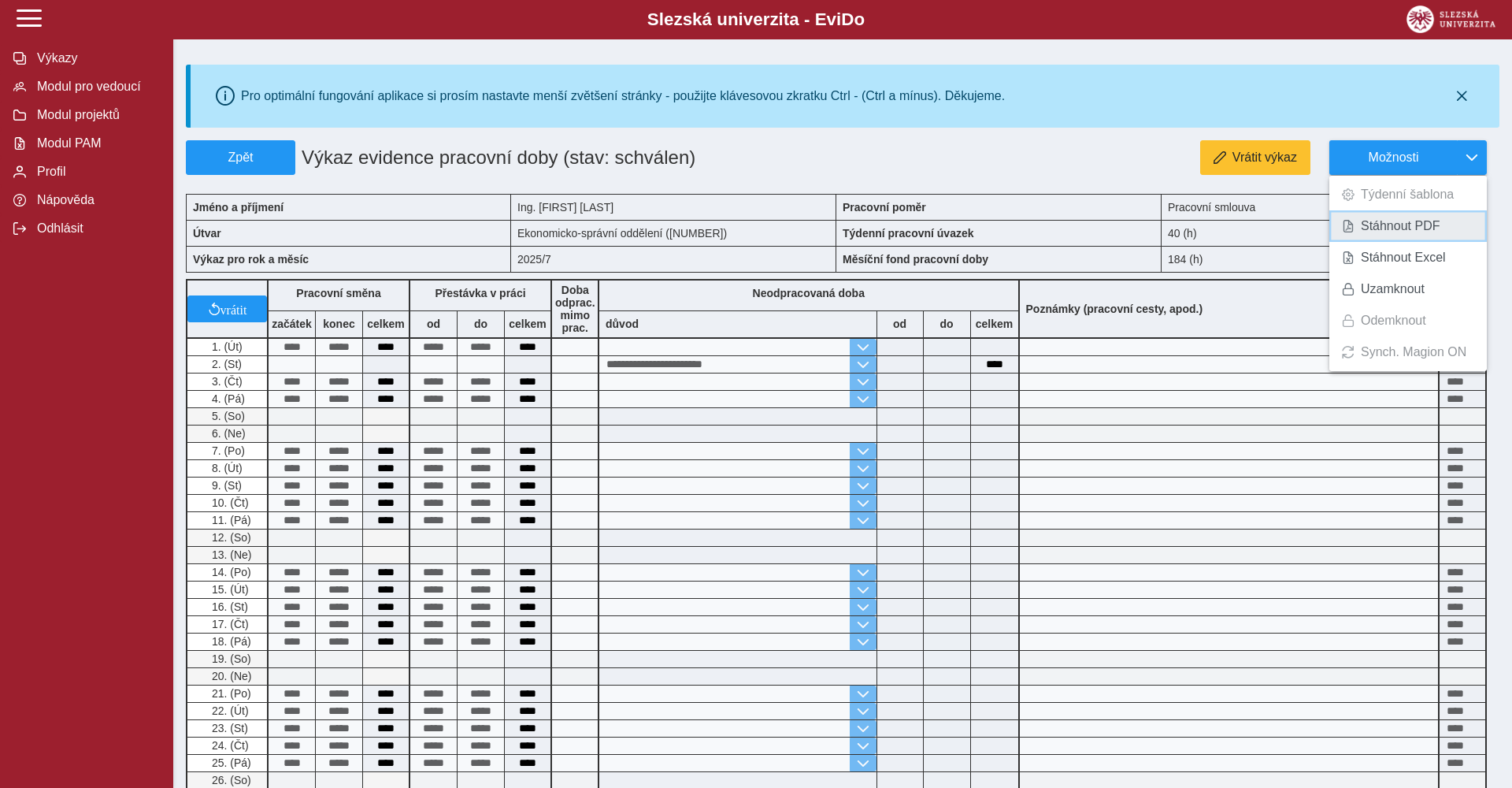 click on "Stáhnout PDF" at bounding box center [1408, 226] 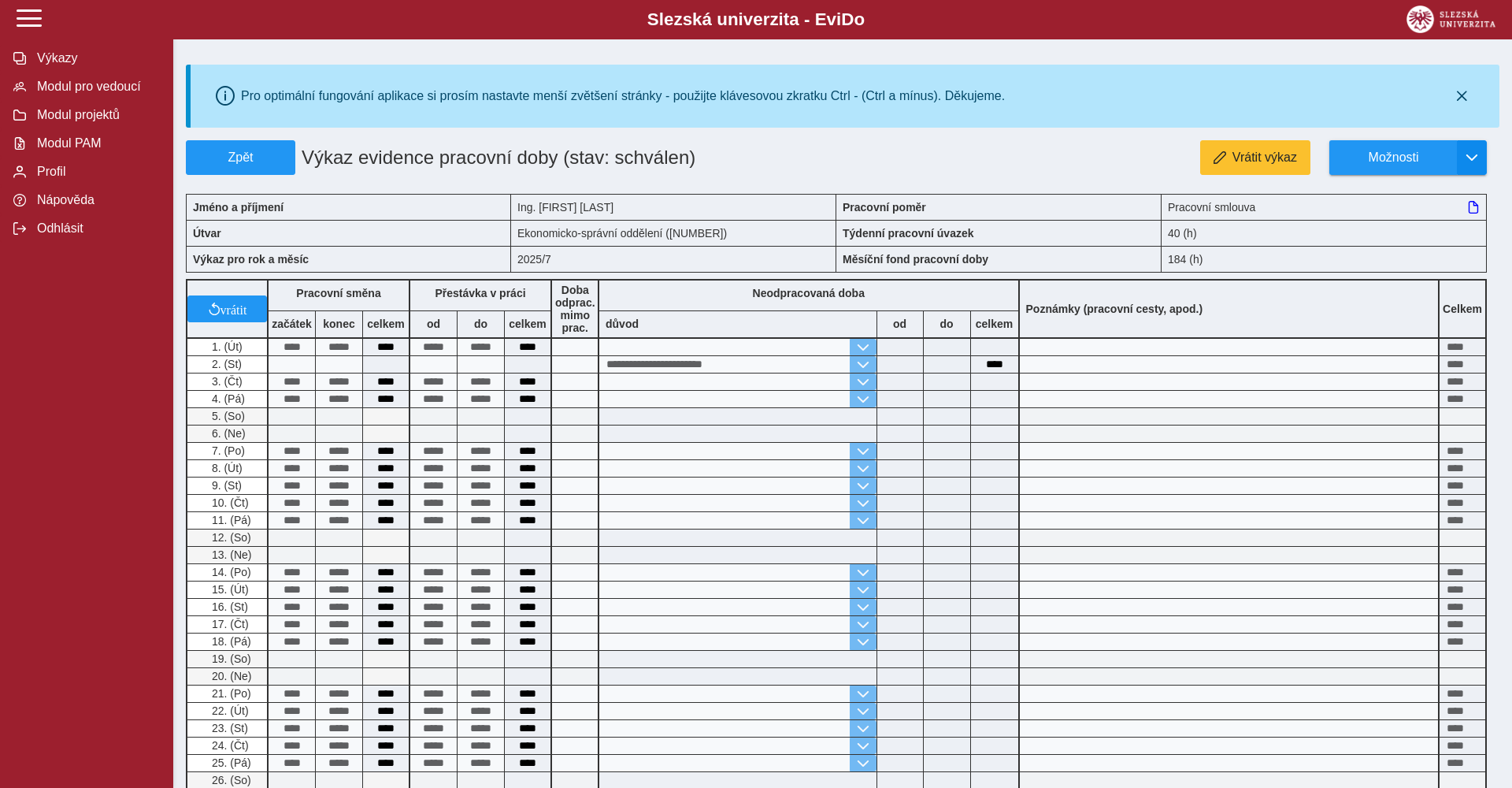 click at bounding box center [1472, 158] 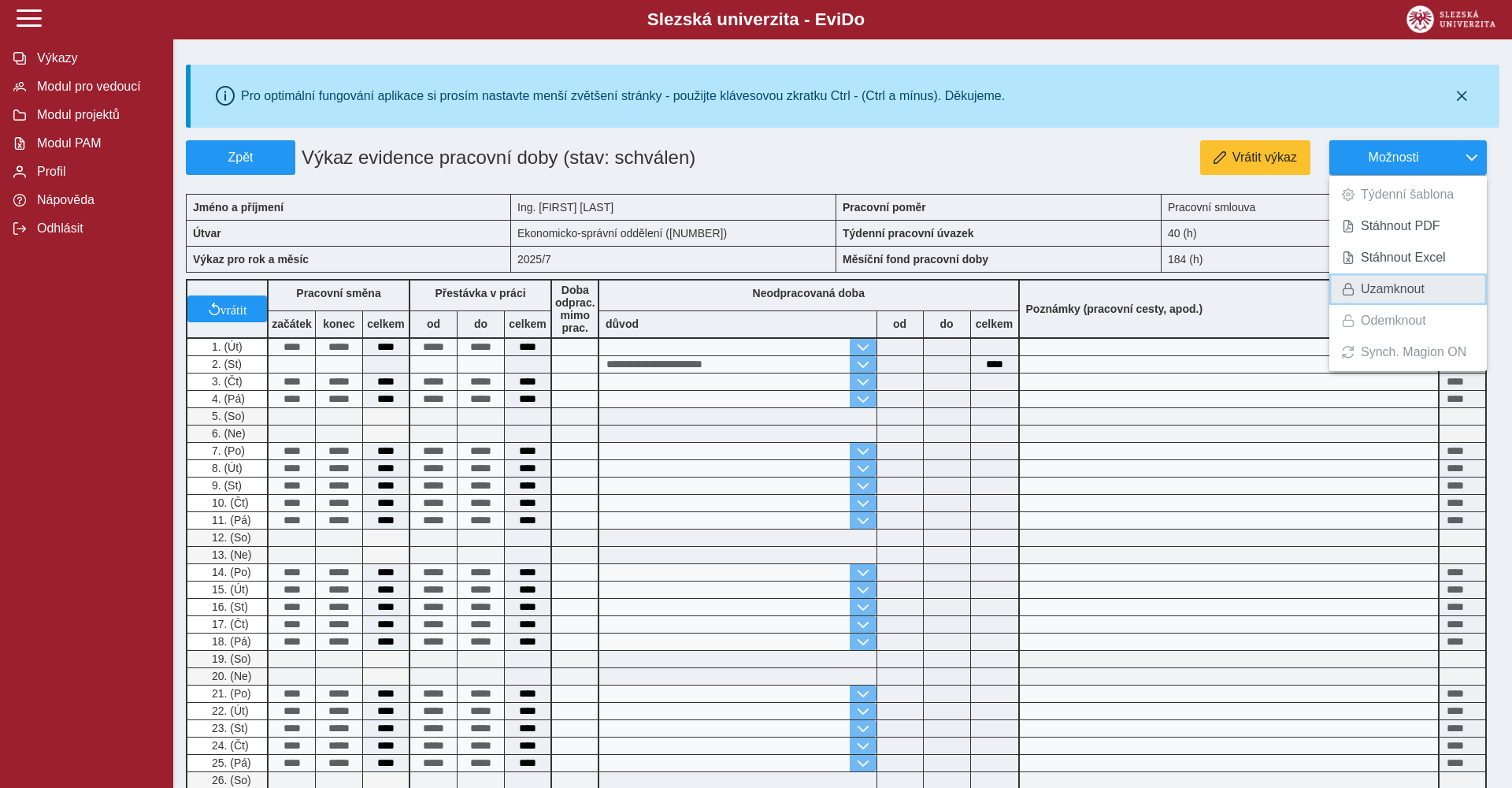 click on "Uzamknout" at bounding box center (1392, 289) 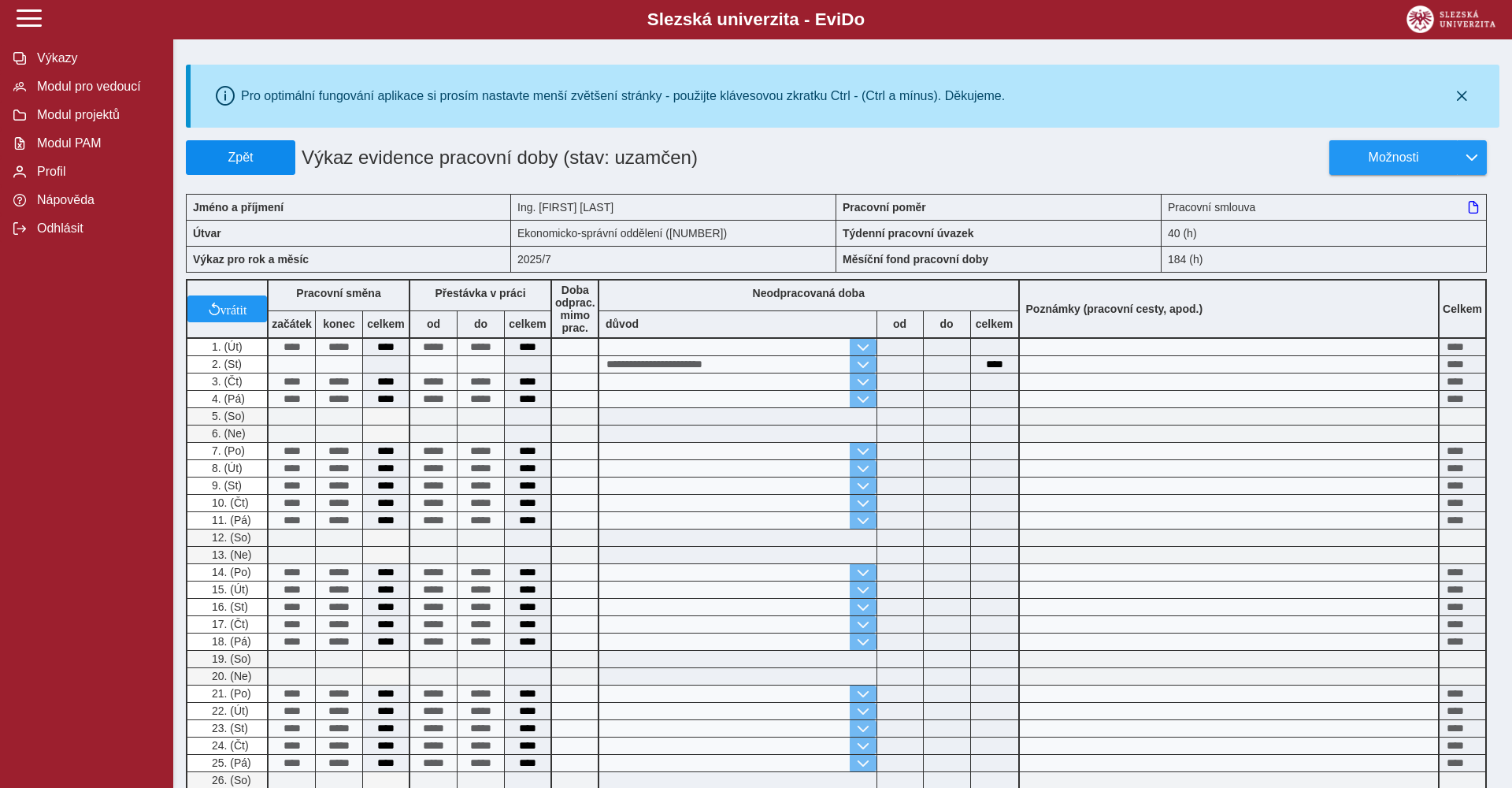 click on "Zpět" at bounding box center (240, 158) 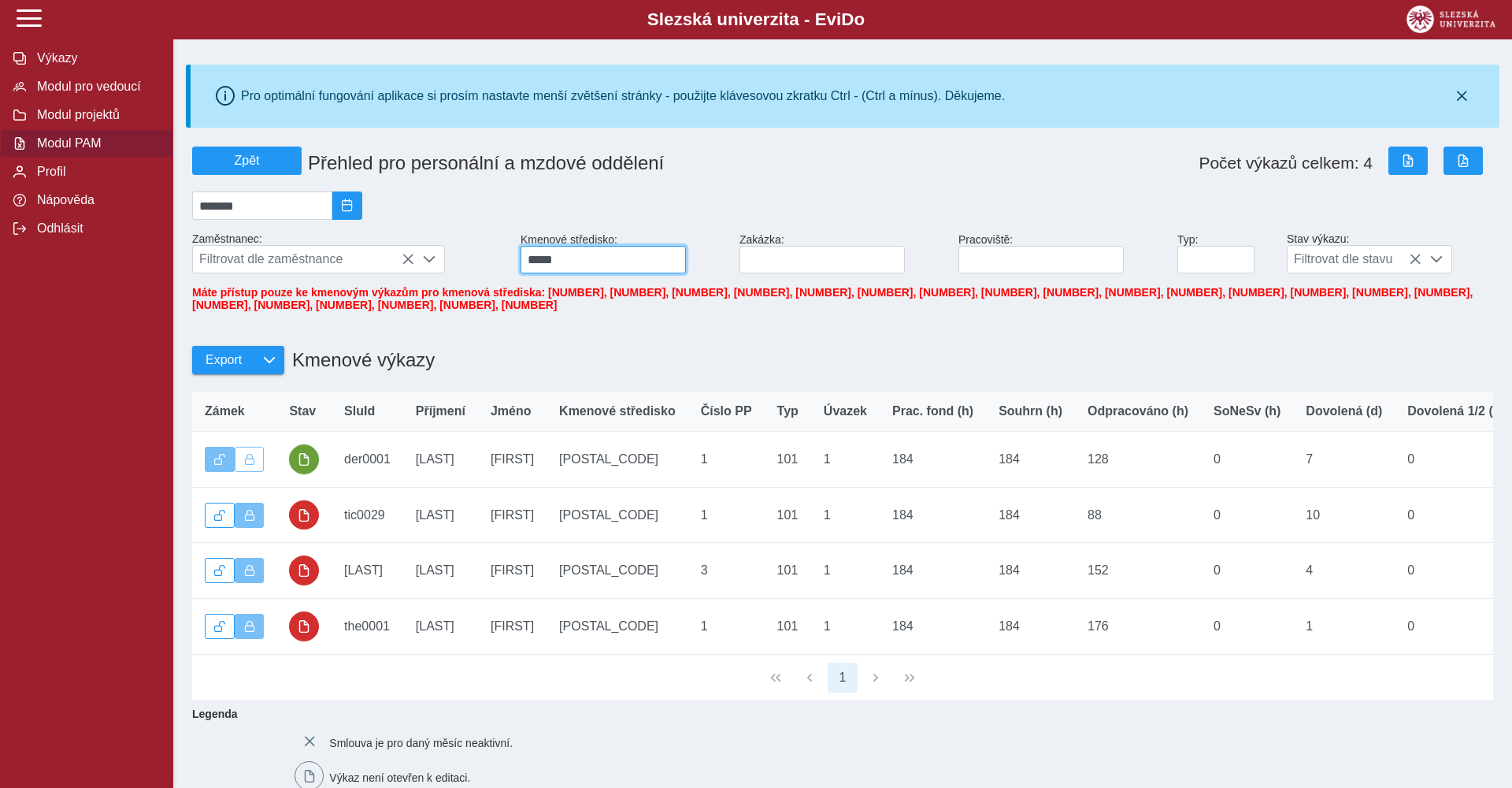 click on "*****" at bounding box center [603, 259] 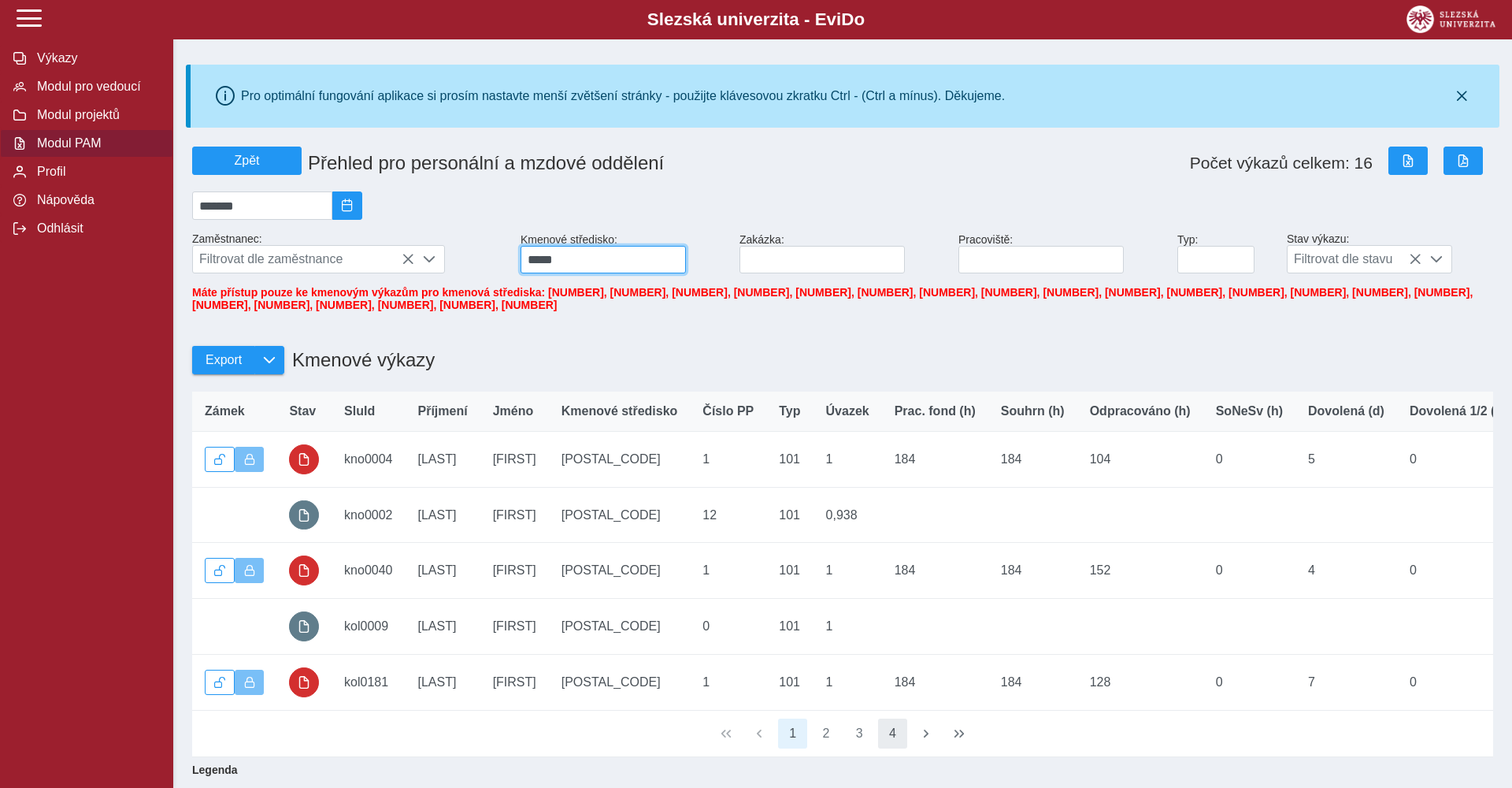 type on "*****" 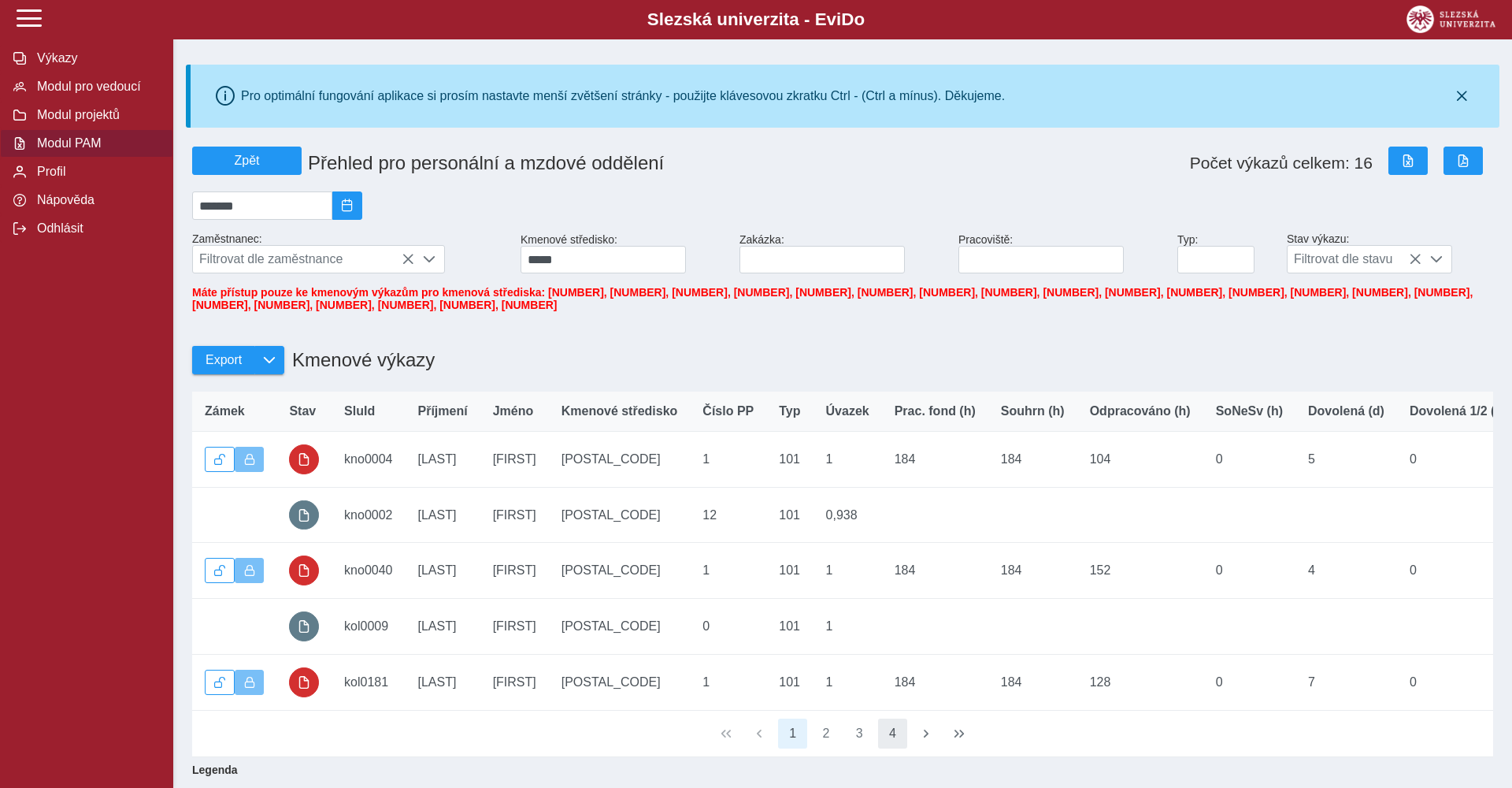 click on "4" at bounding box center (893, 734) 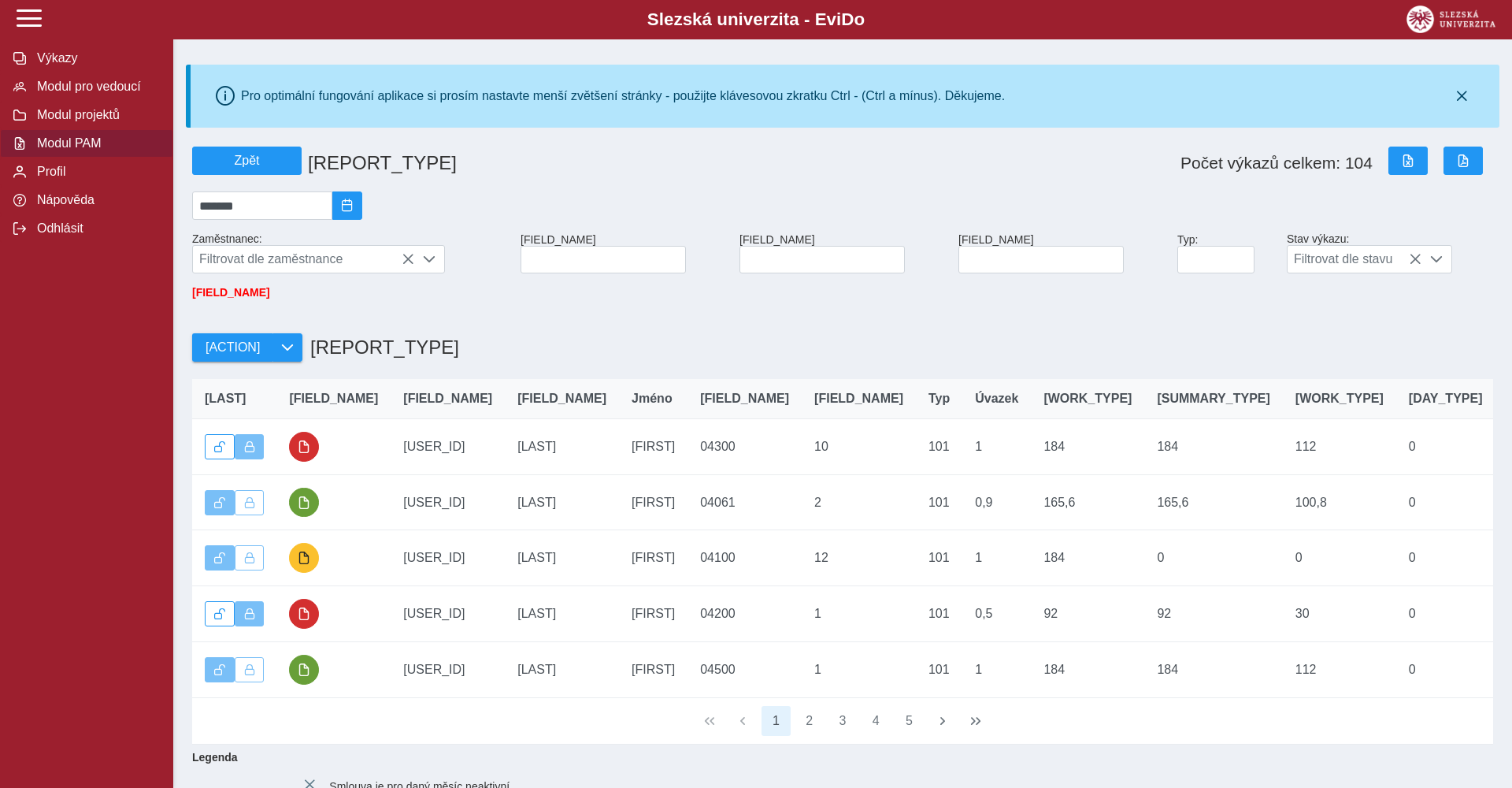 scroll, scrollTop: 0, scrollLeft: 0, axis: both 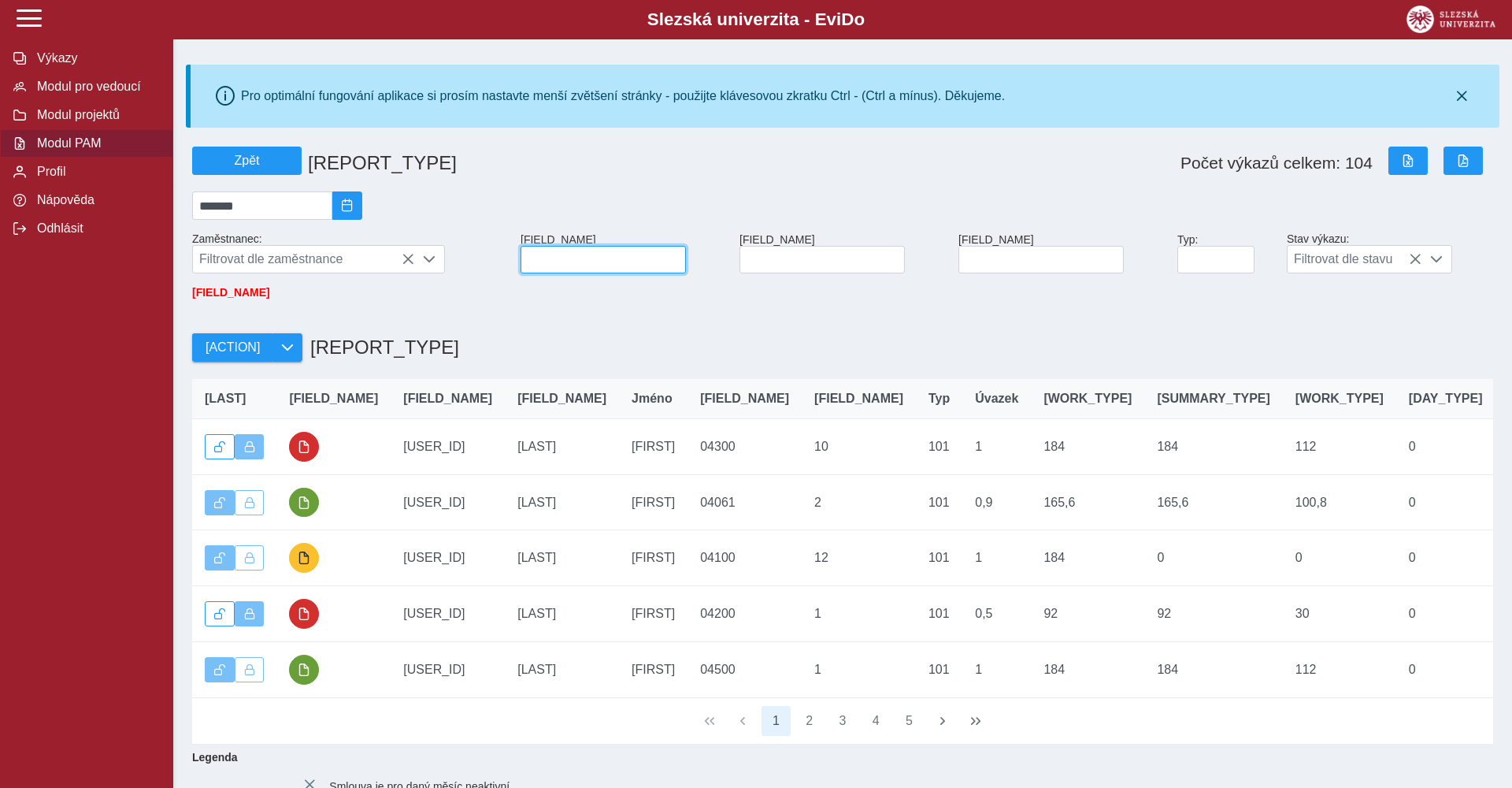 click at bounding box center [603, 259] 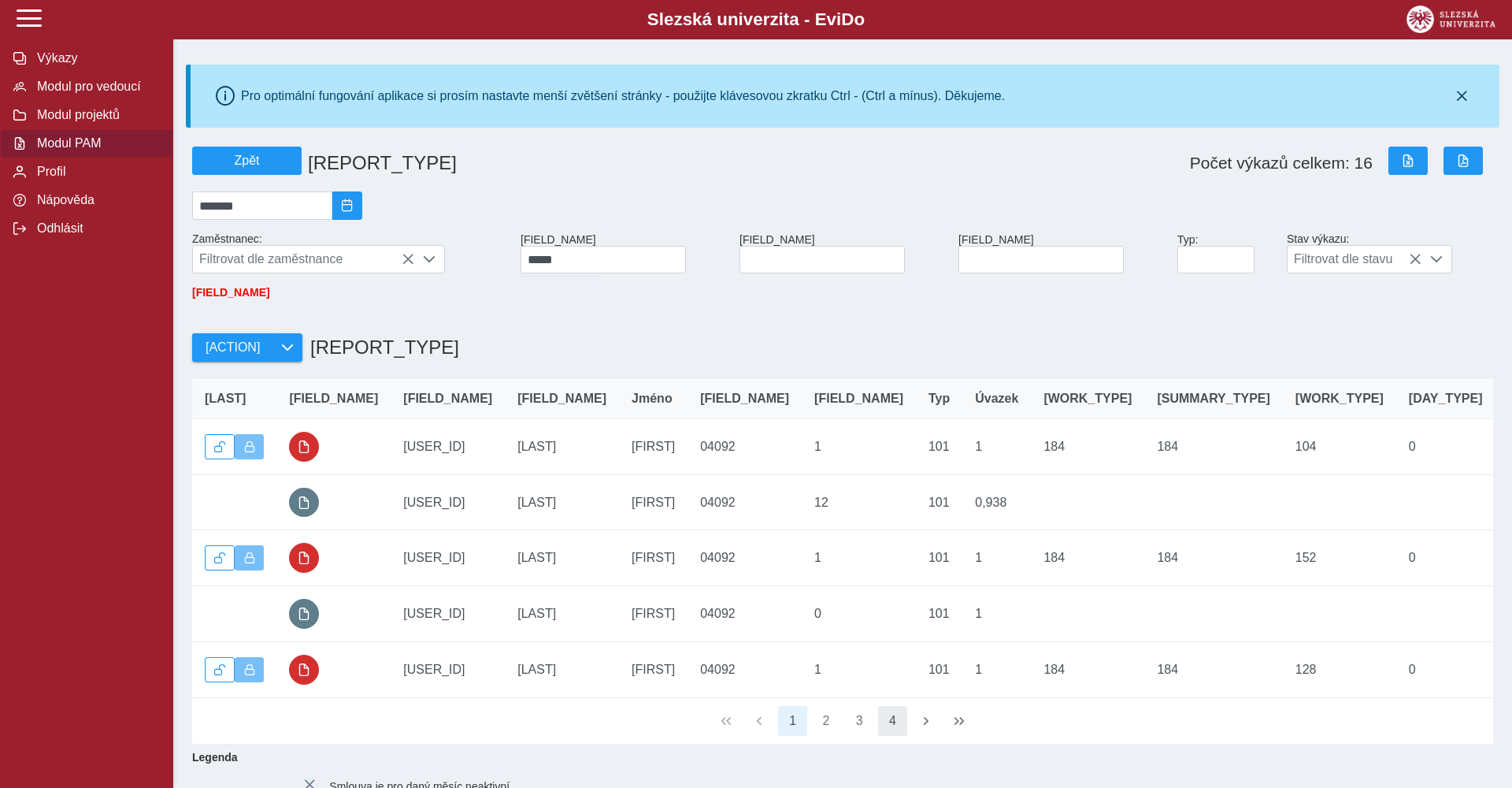 click on "4" at bounding box center (893, 721) 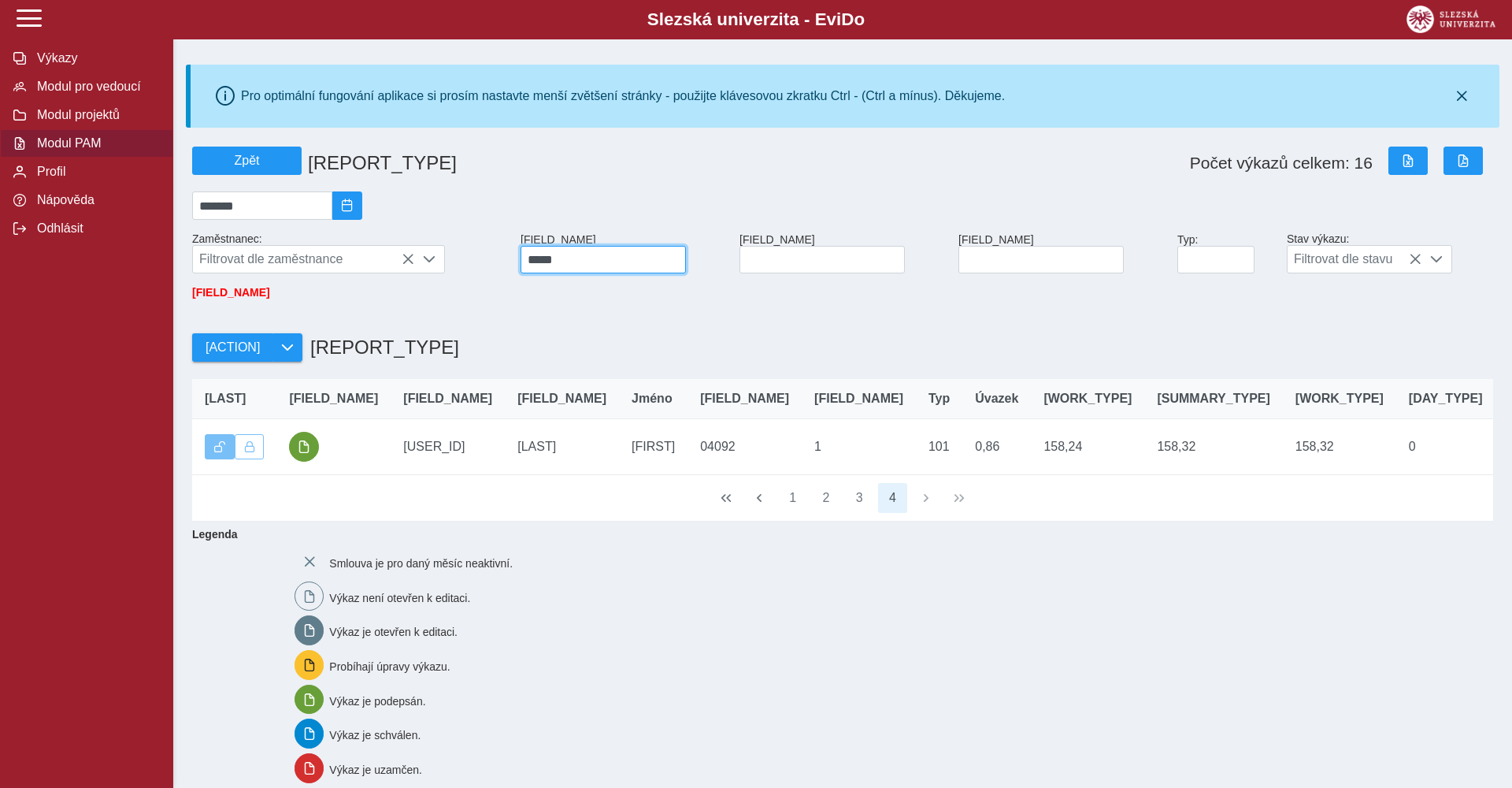 click on "*****" at bounding box center (603, 259) 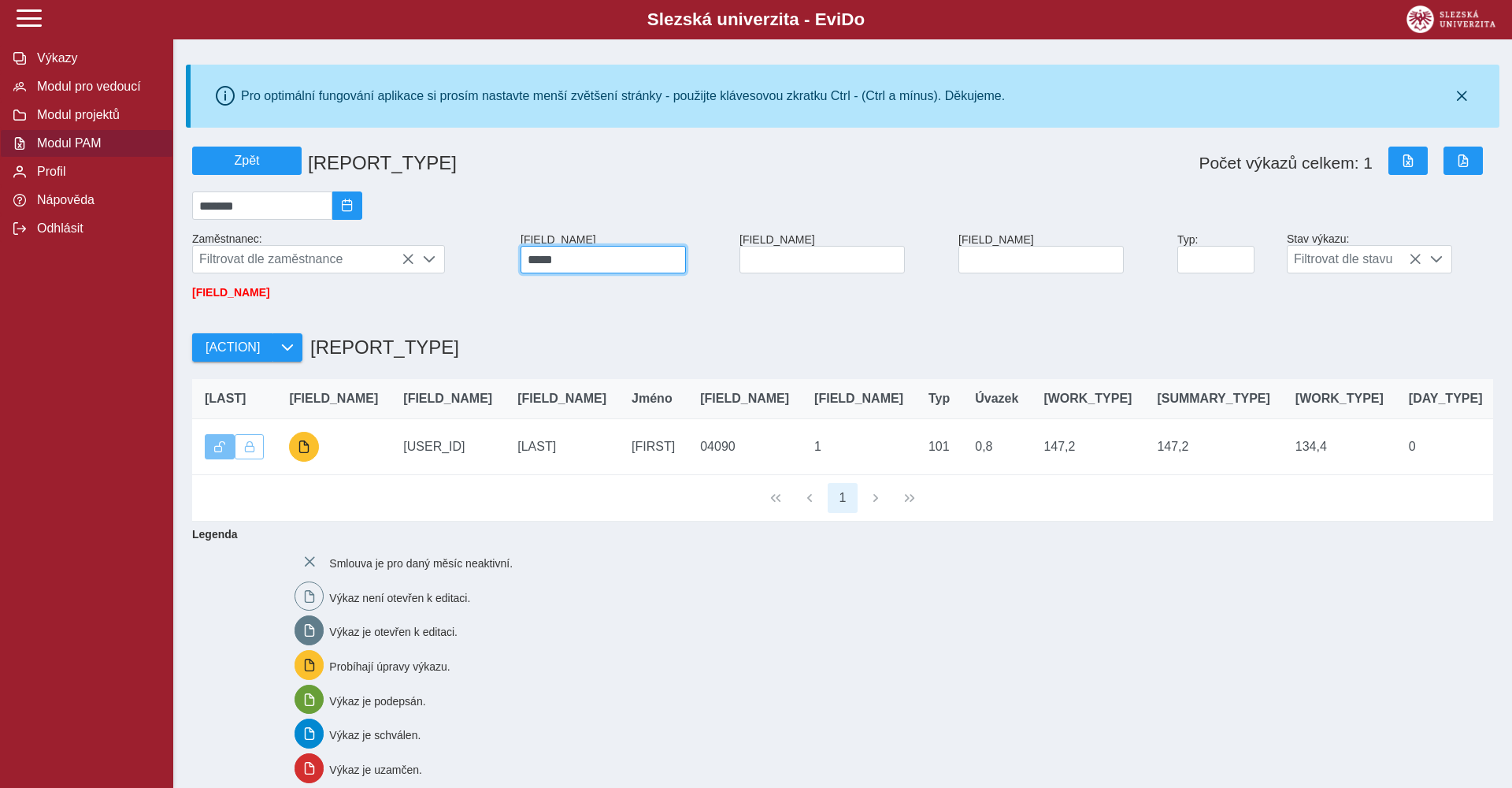 type on "****" 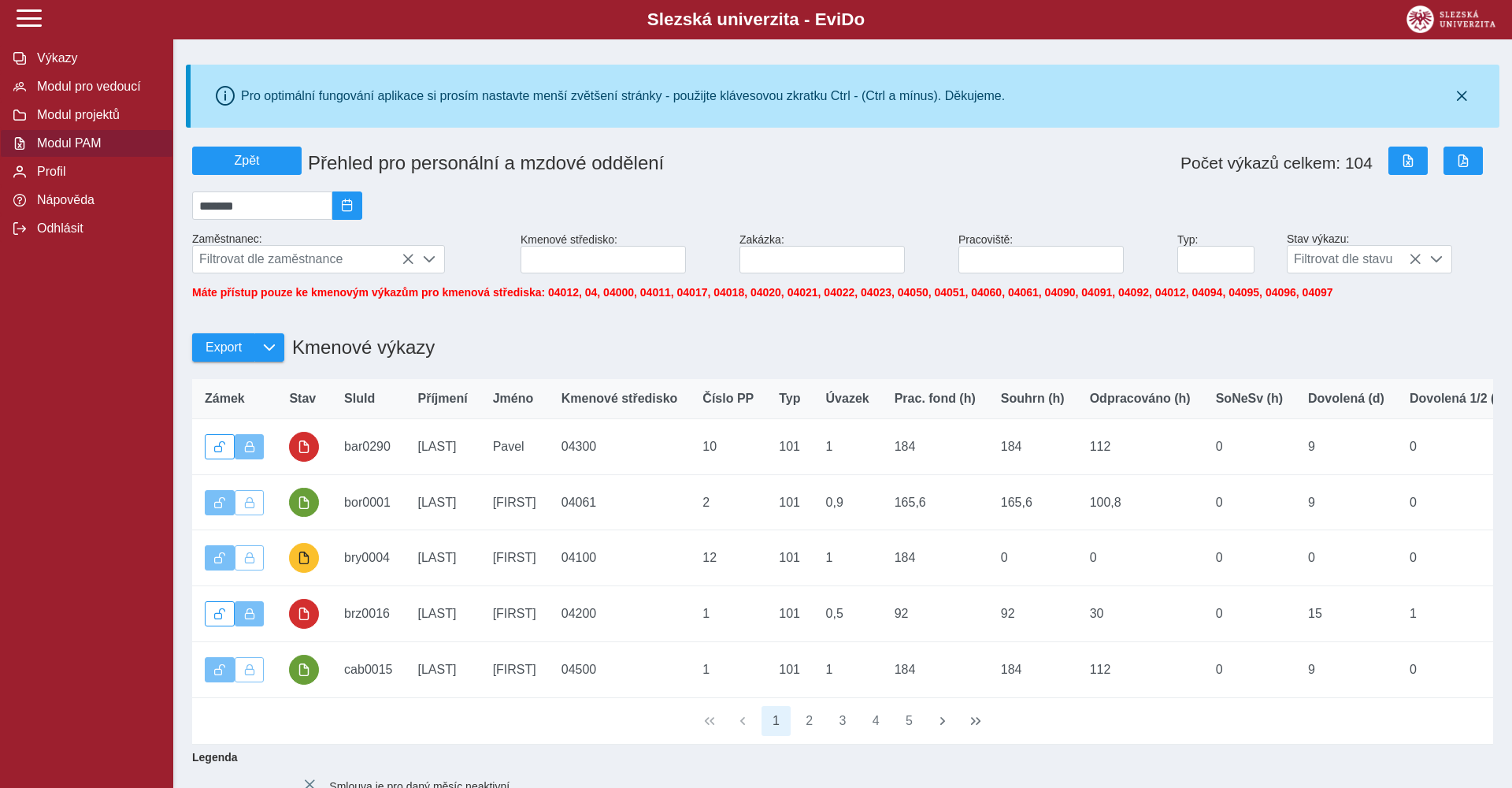 scroll, scrollTop: 0, scrollLeft: 0, axis: both 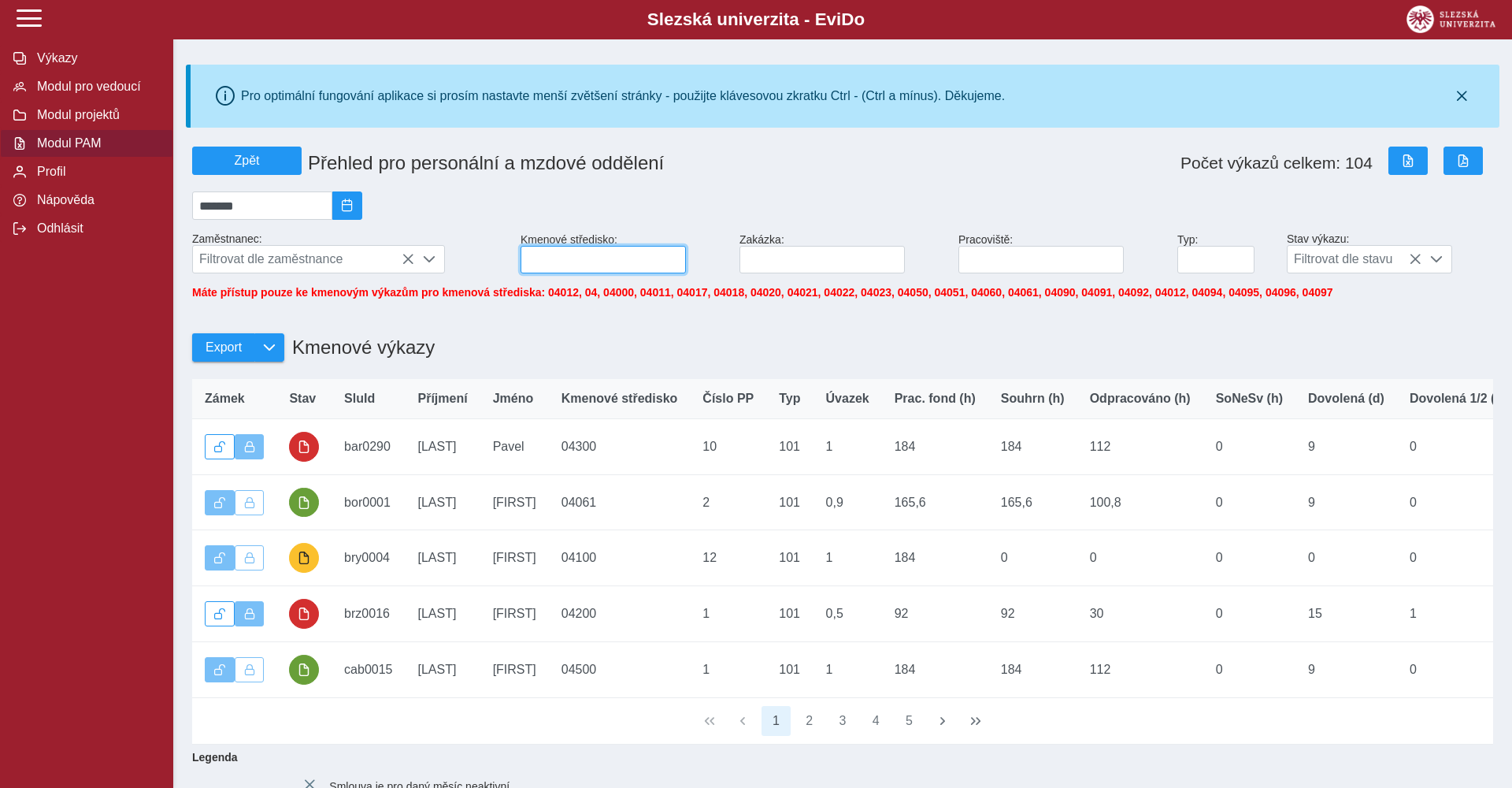 click at bounding box center [603, 259] 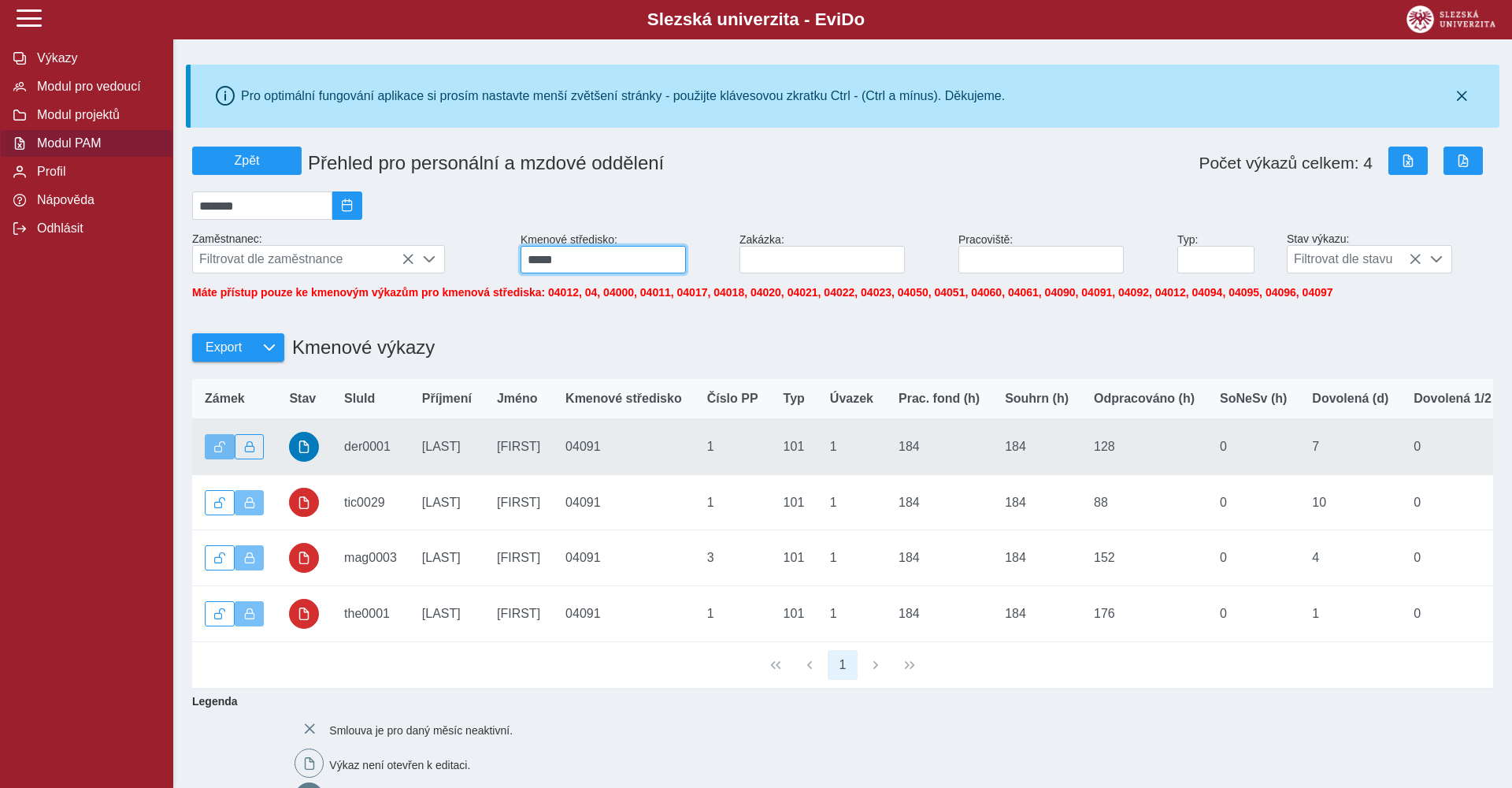 type on "*****" 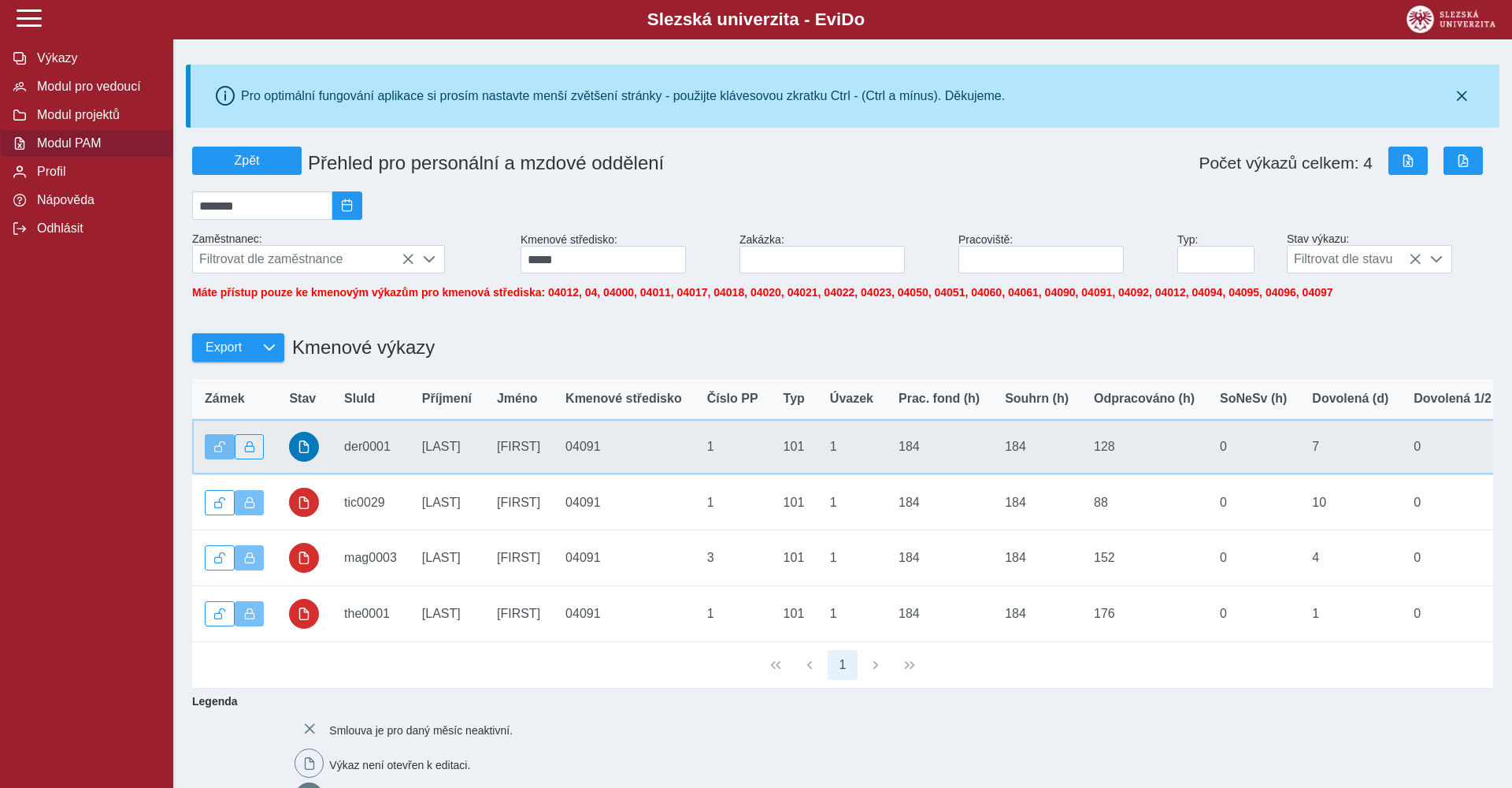 click at bounding box center (304, 447) 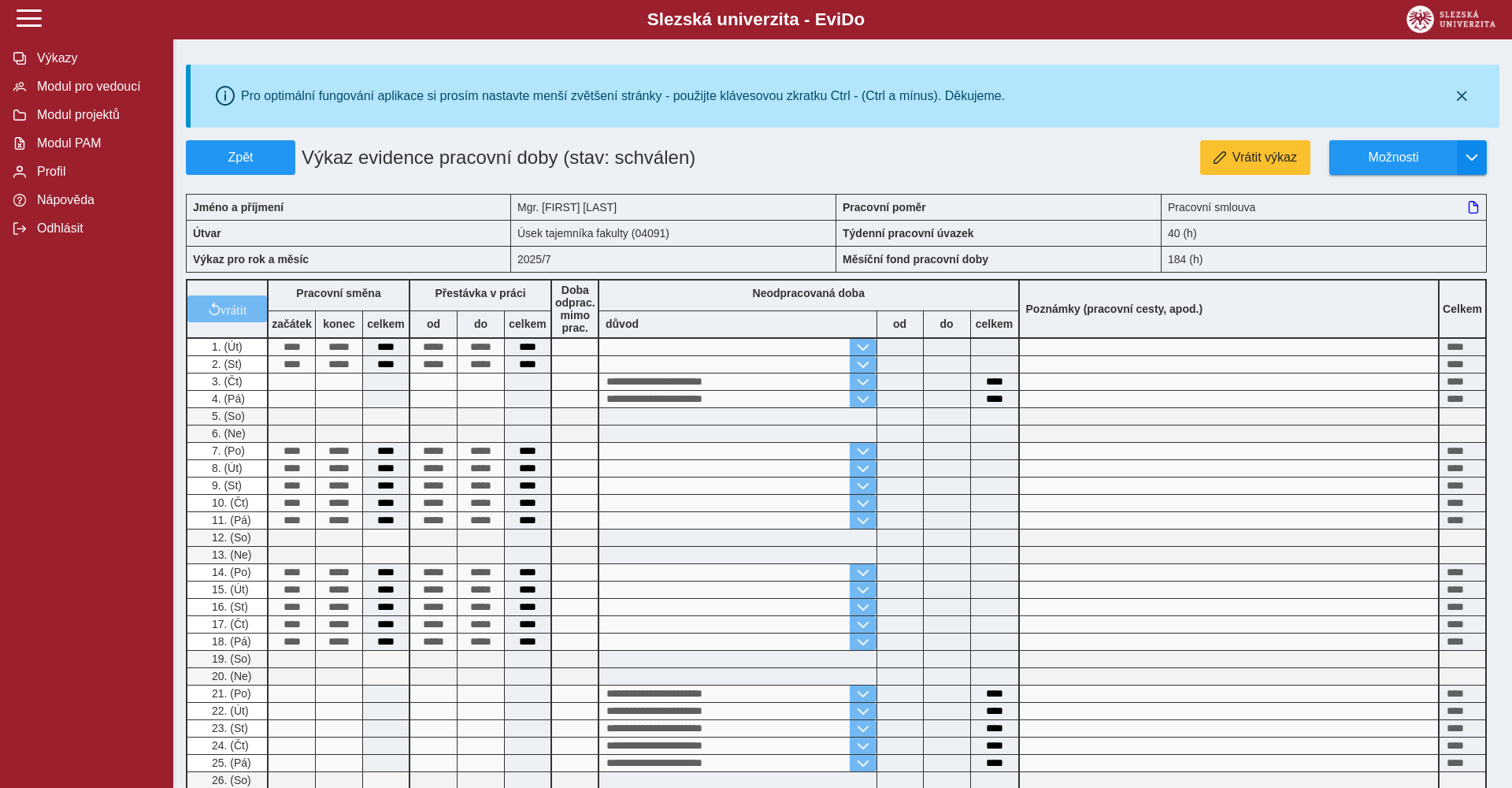 scroll, scrollTop: 0, scrollLeft: 0, axis: both 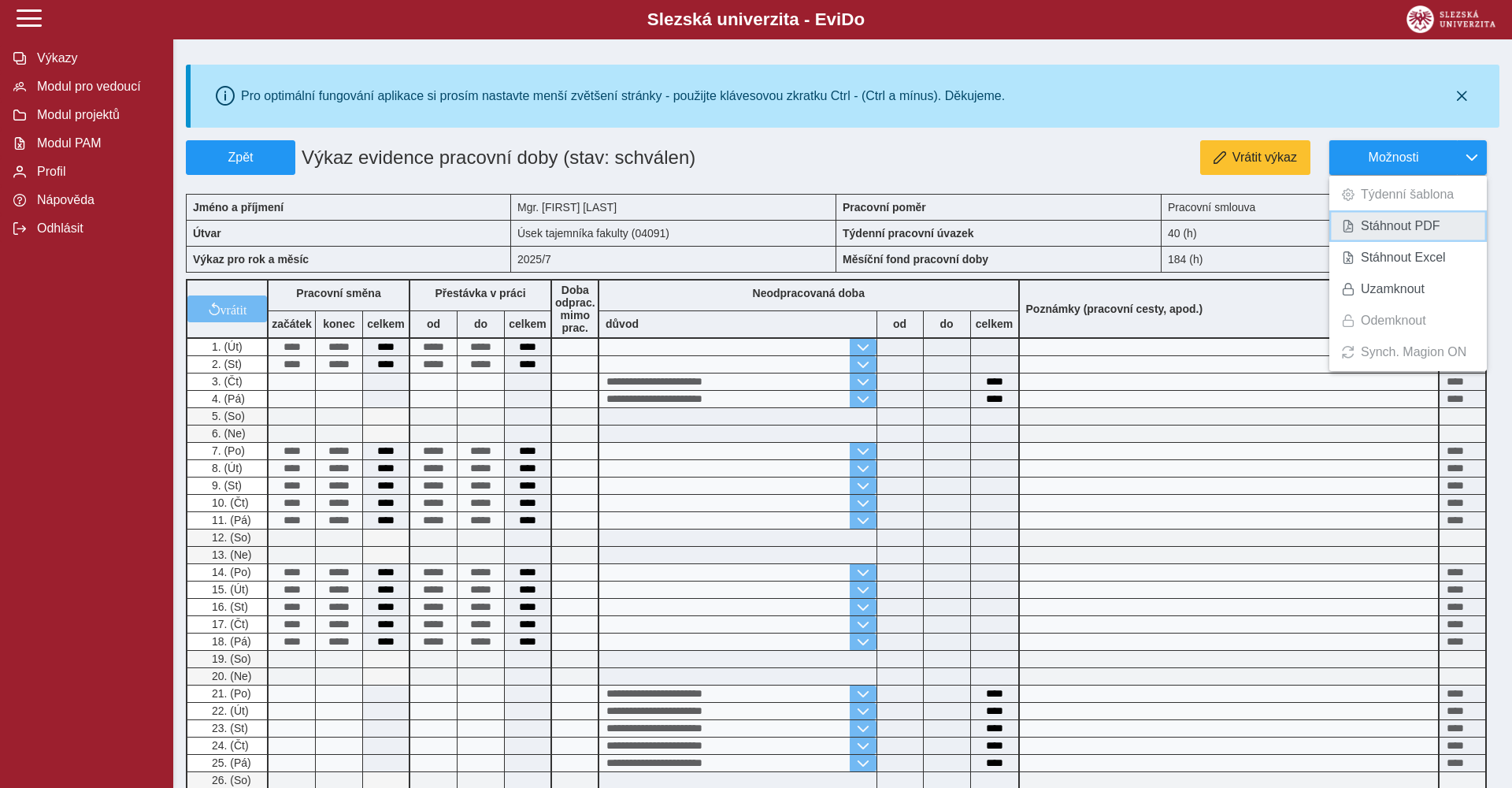 click on "Stáhnout PDF" at bounding box center [1400, 226] 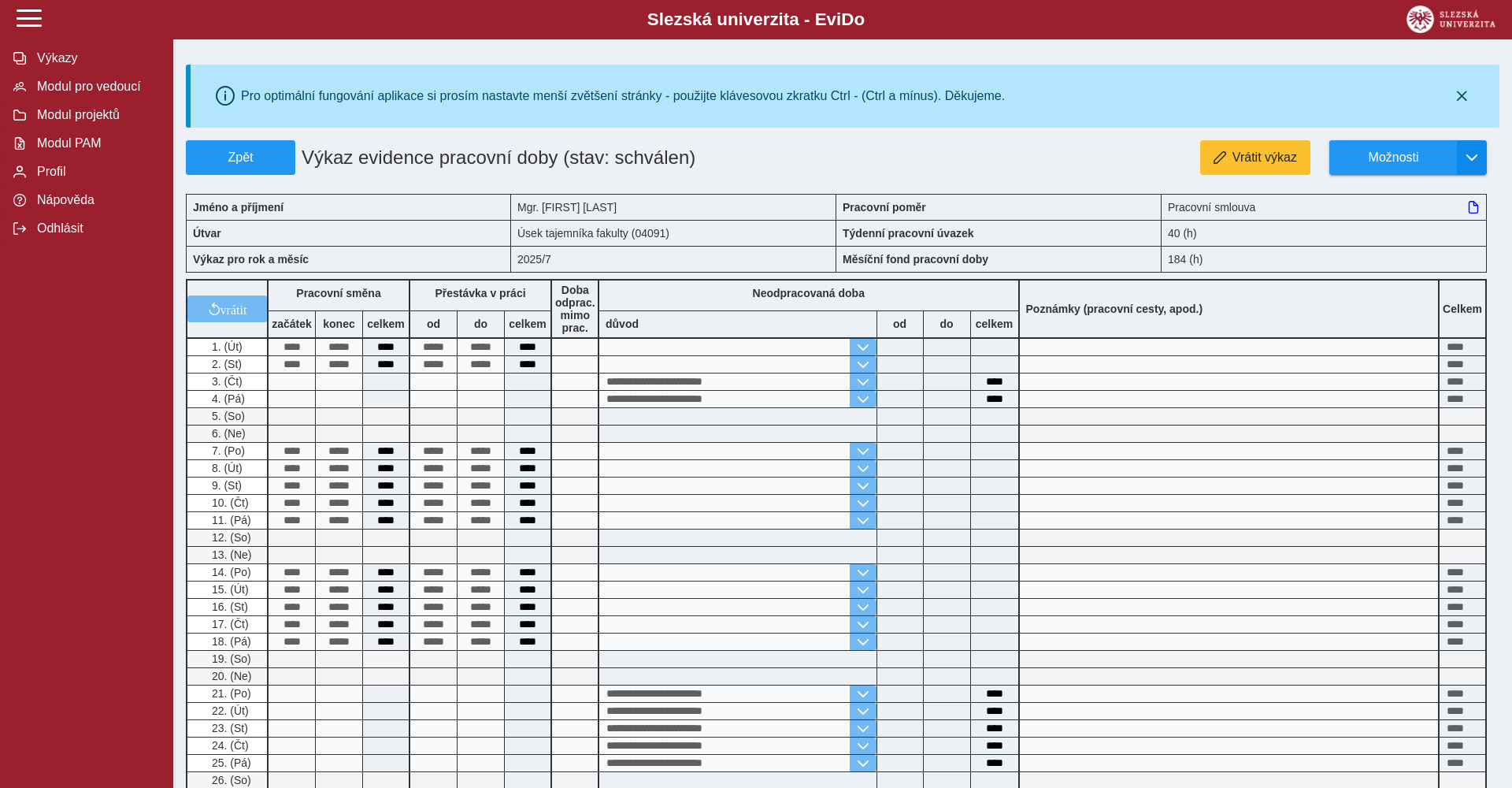 click at bounding box center [1472, 158] 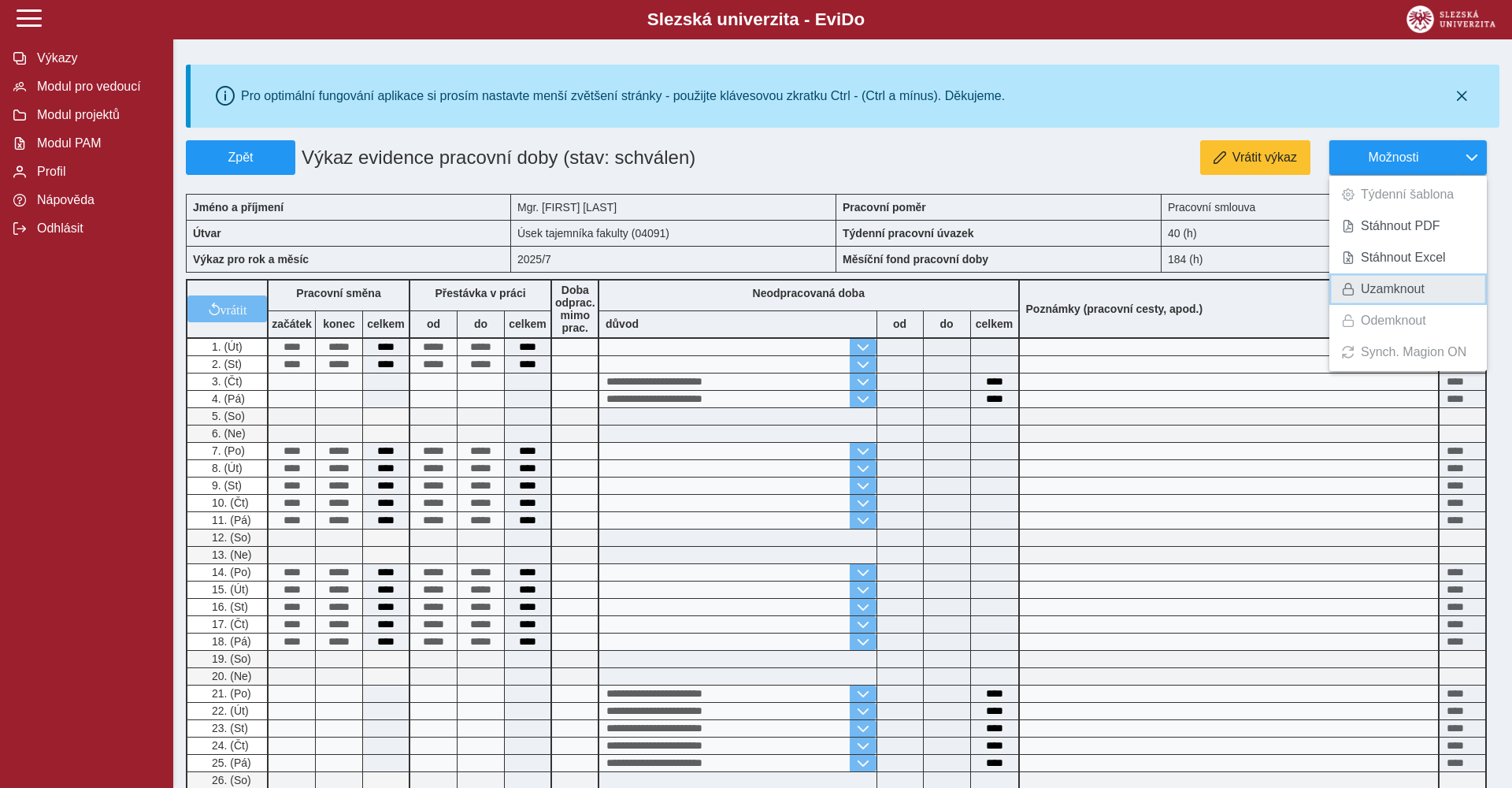 click on "Uzamknout" at bounding box center (1392, 289) 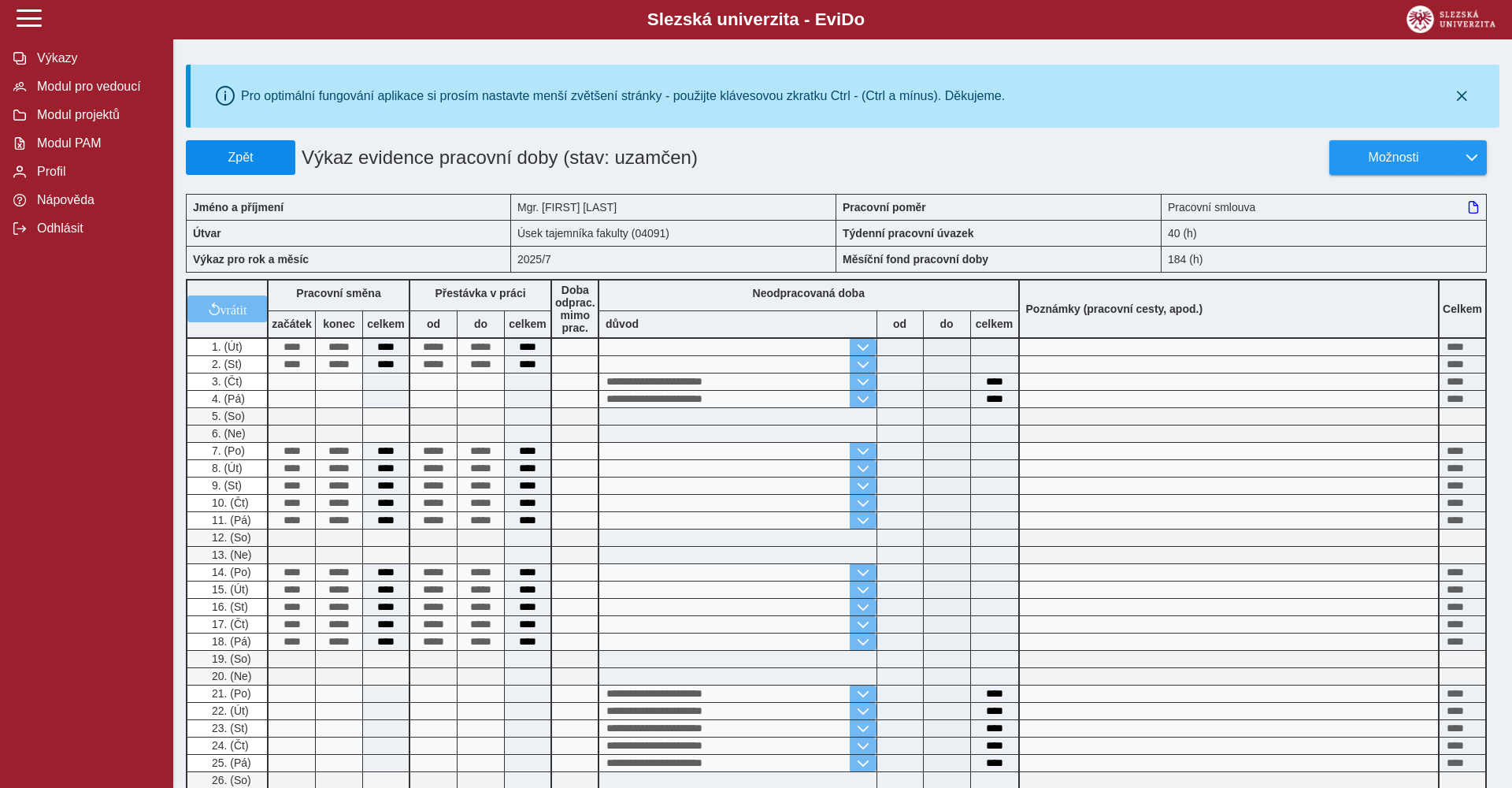 click on "Zpět" at bounding box center (240, 158) 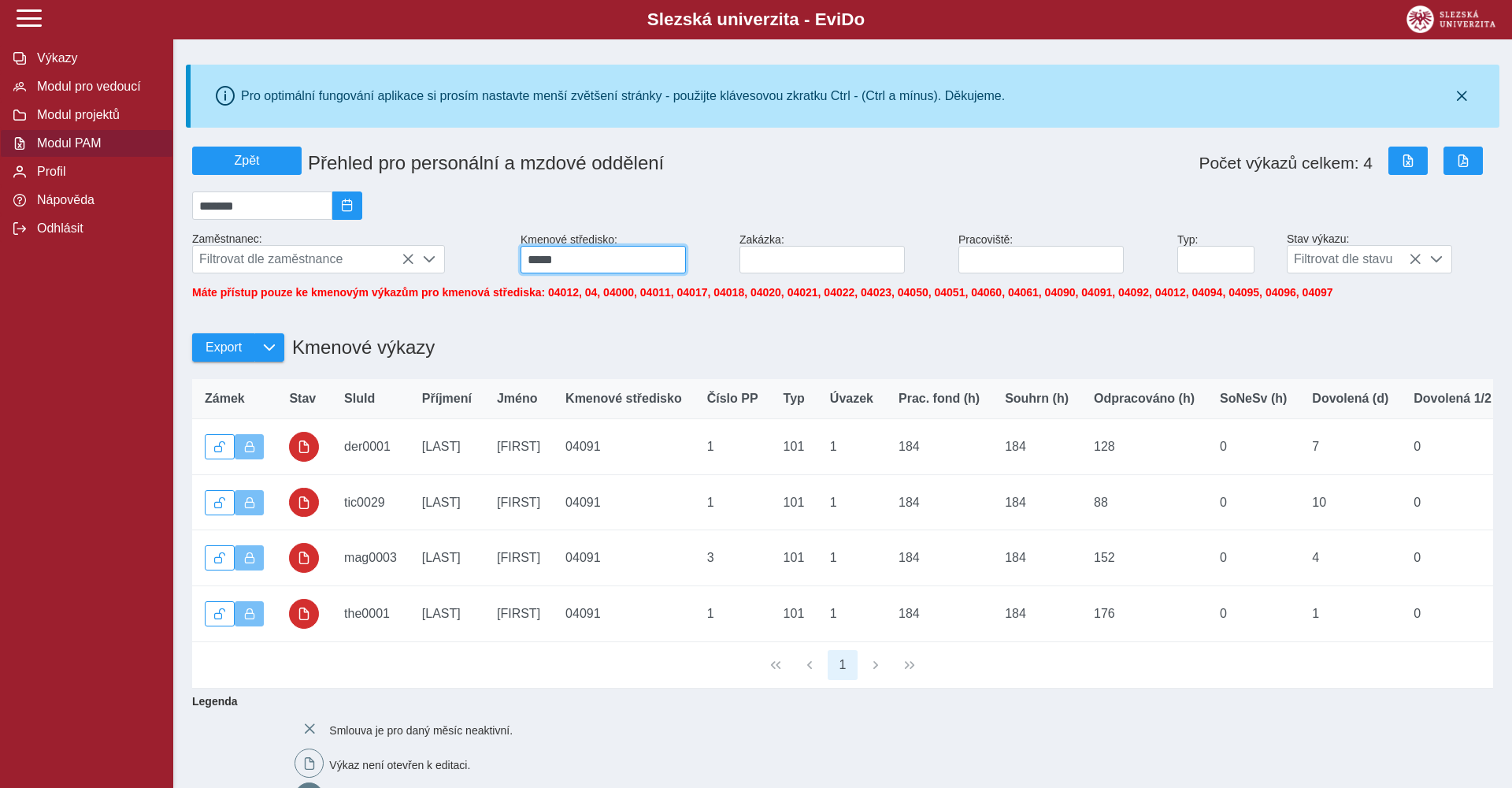 click on "*****" at bounding box center [603, 259] 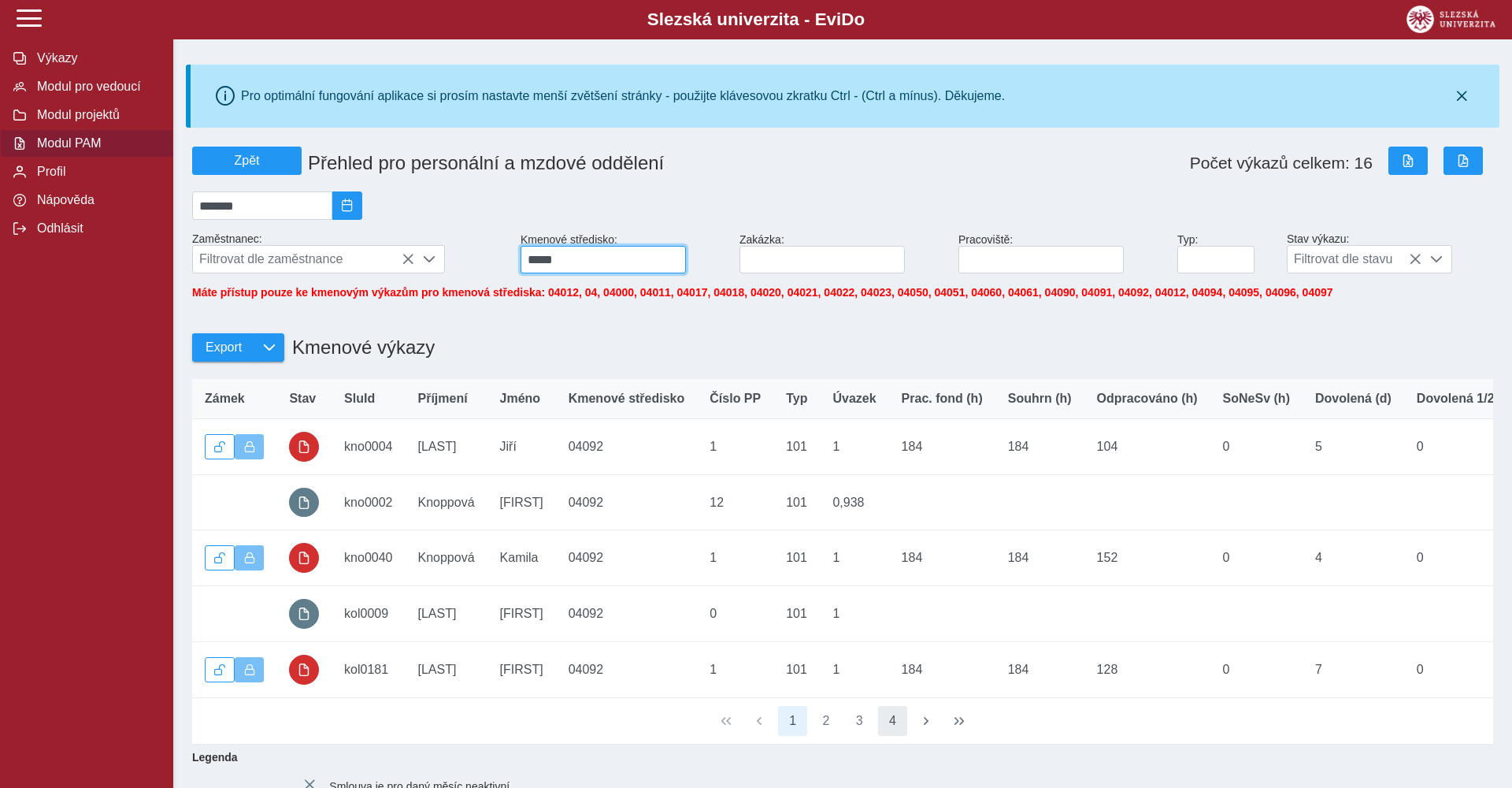 type on "*****" 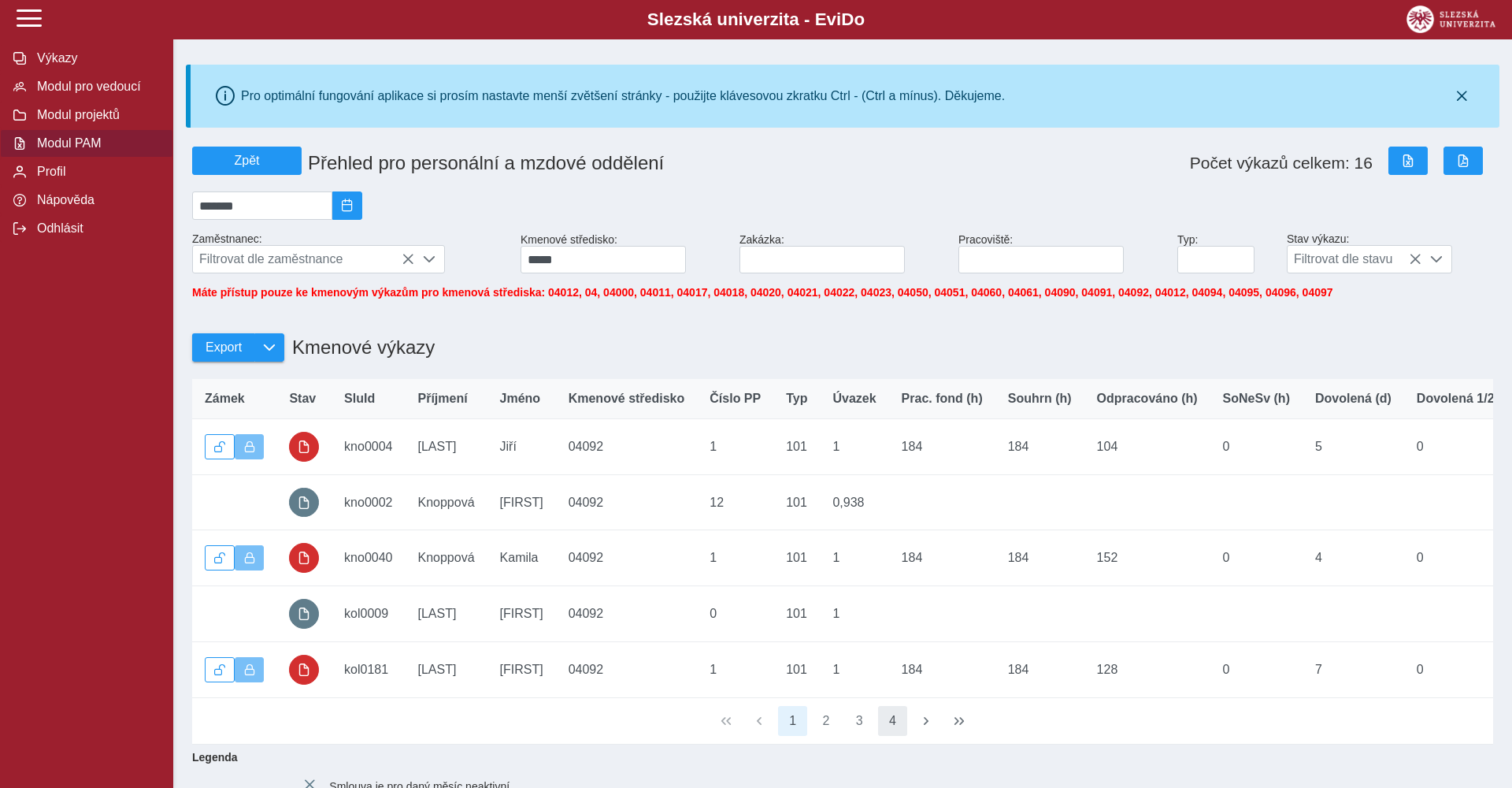 click on "4" at bounding box center (893, 721) 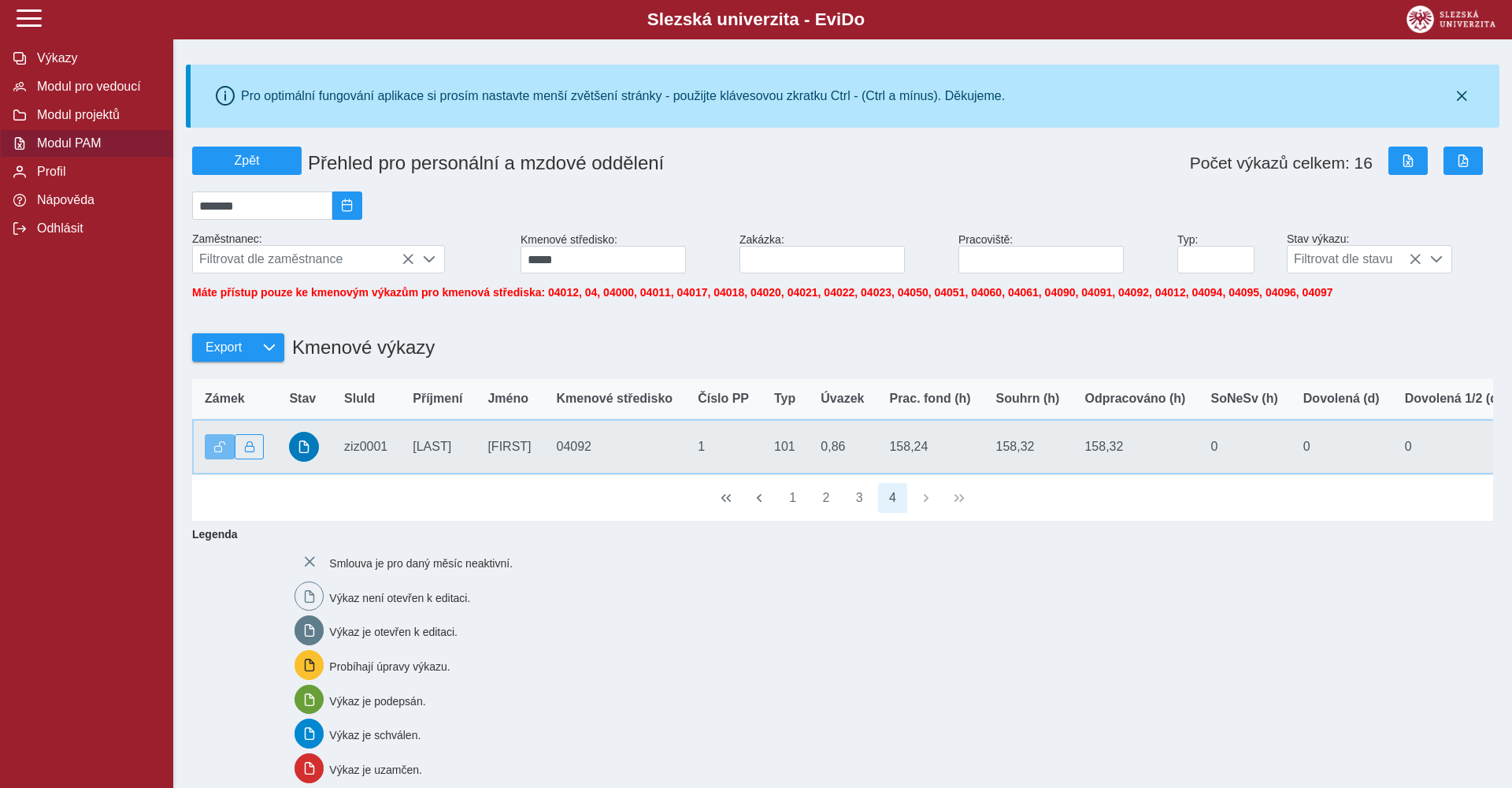 click at bounding box center (304, 447) 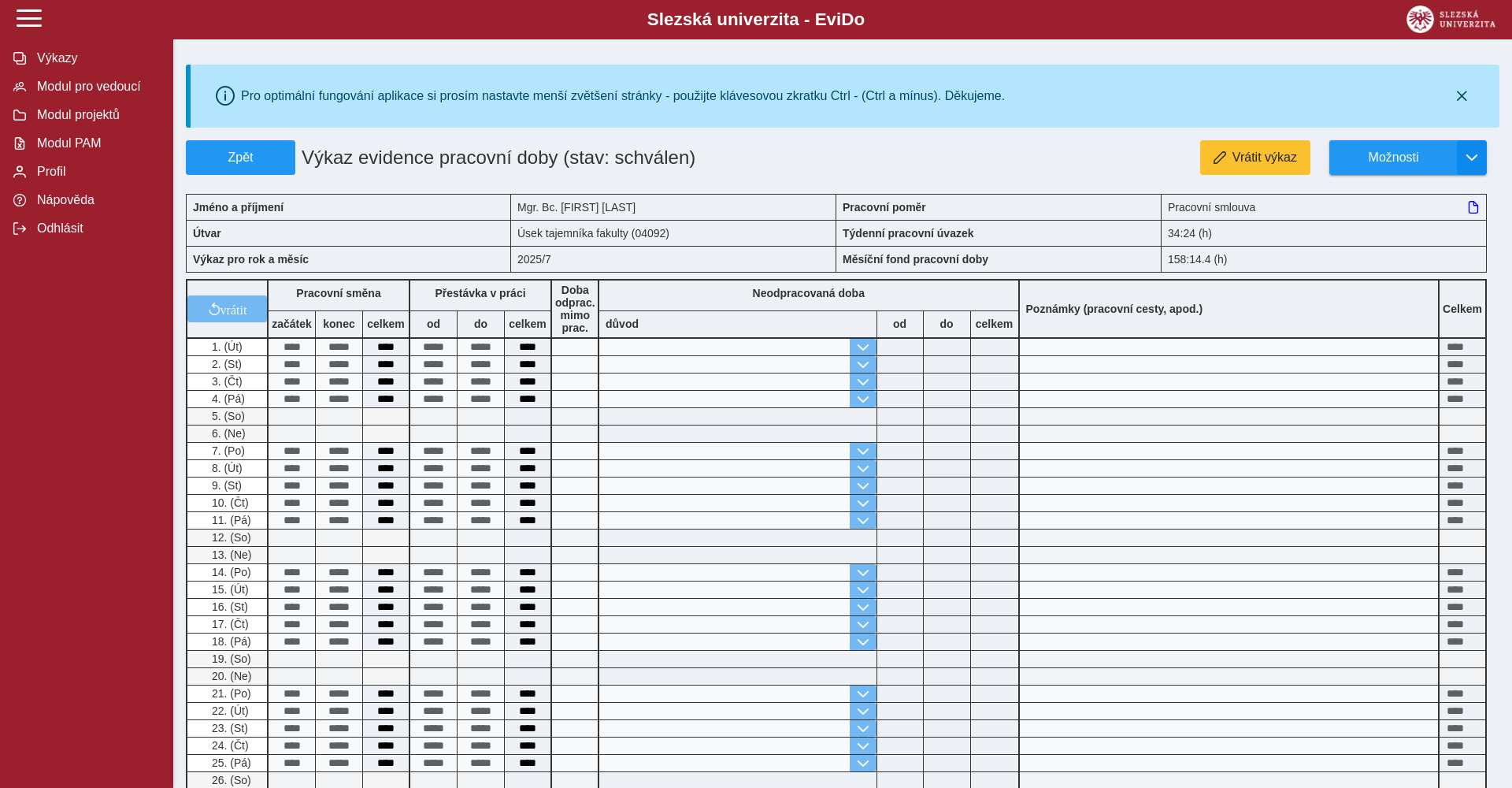 click at bounding box center (1472, 158) 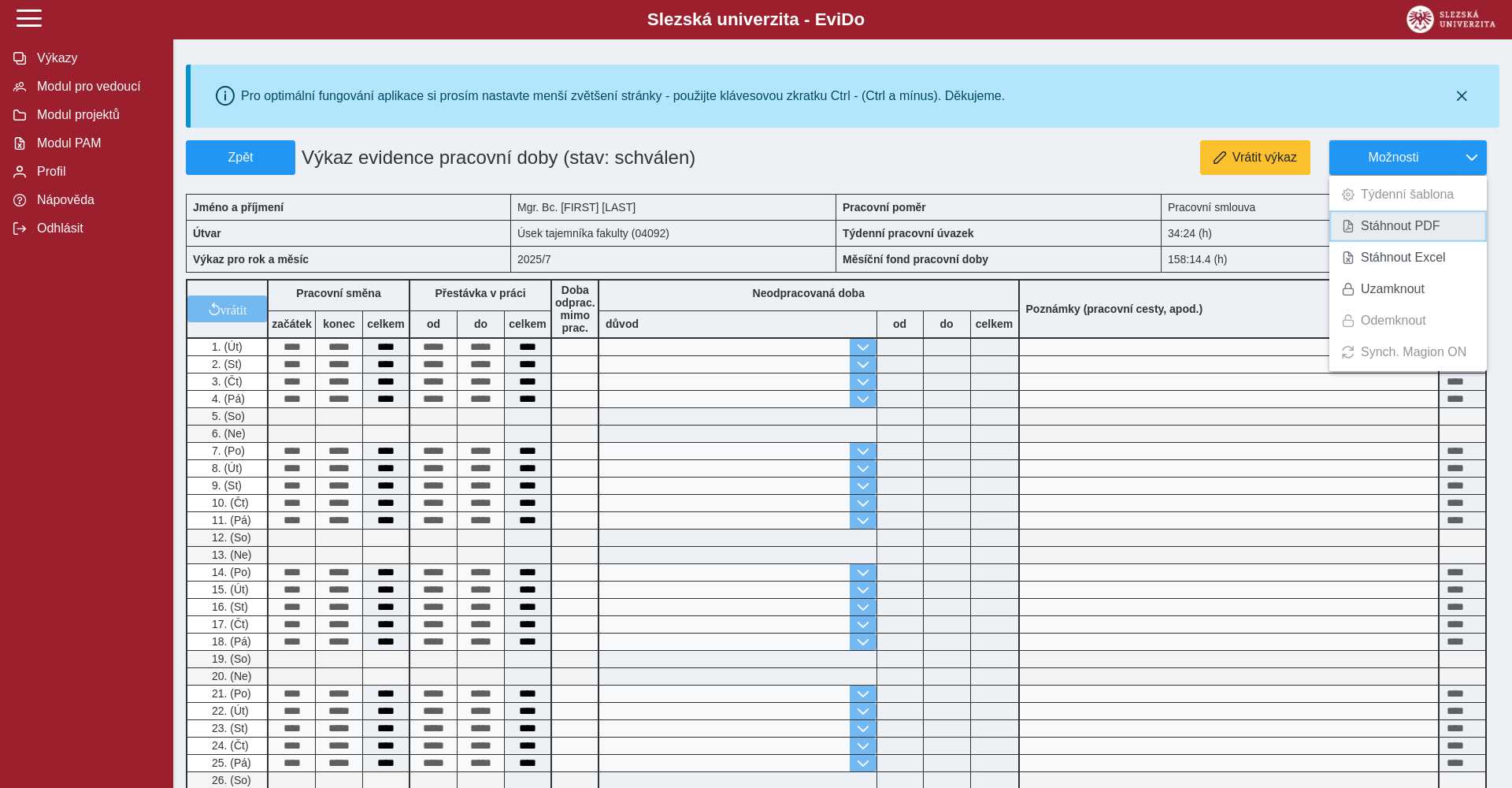 click on "Stáhnout PDF" at bounding box center [1408, 226] 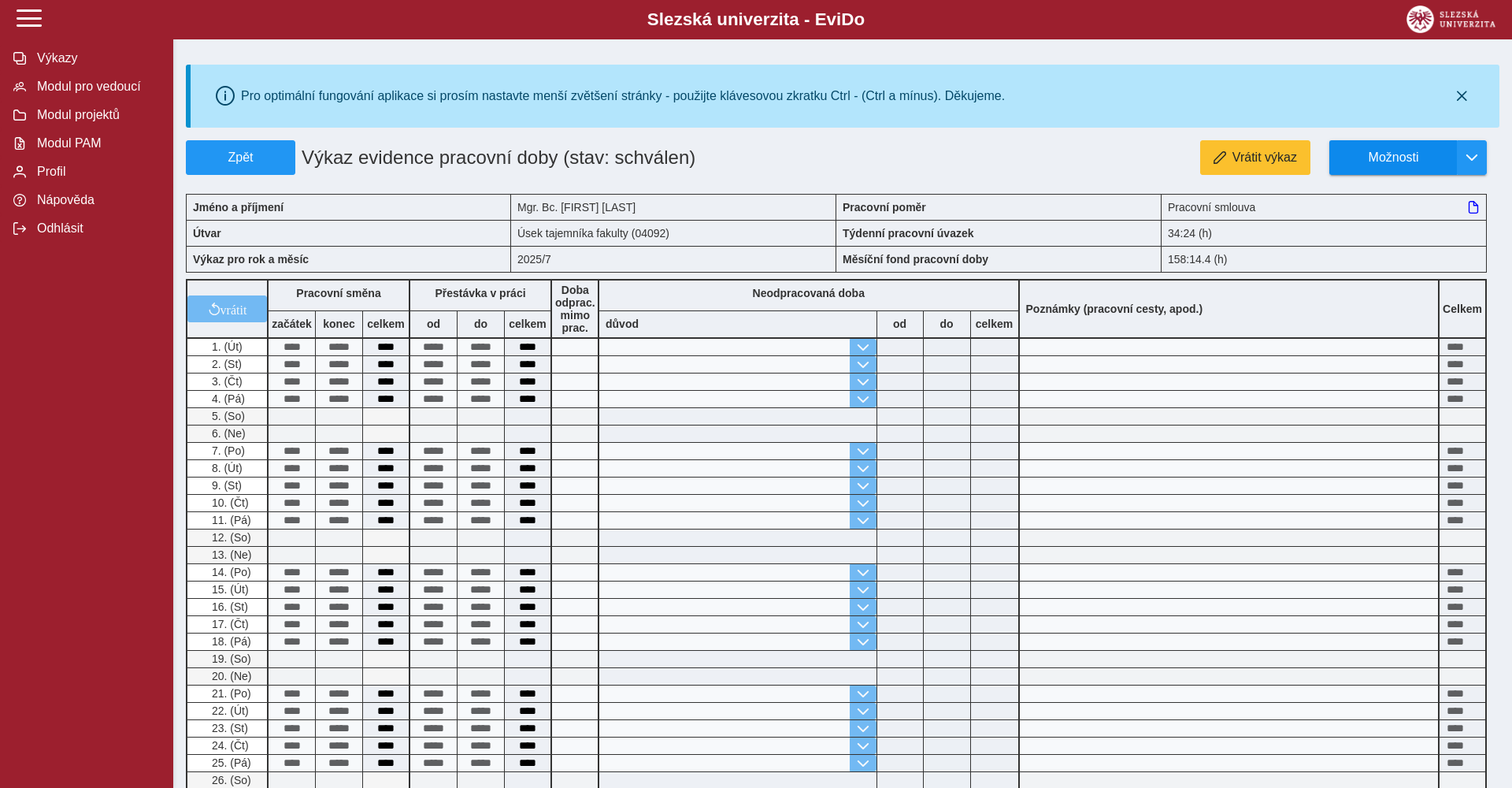 click at bounding box center [1472, 158] 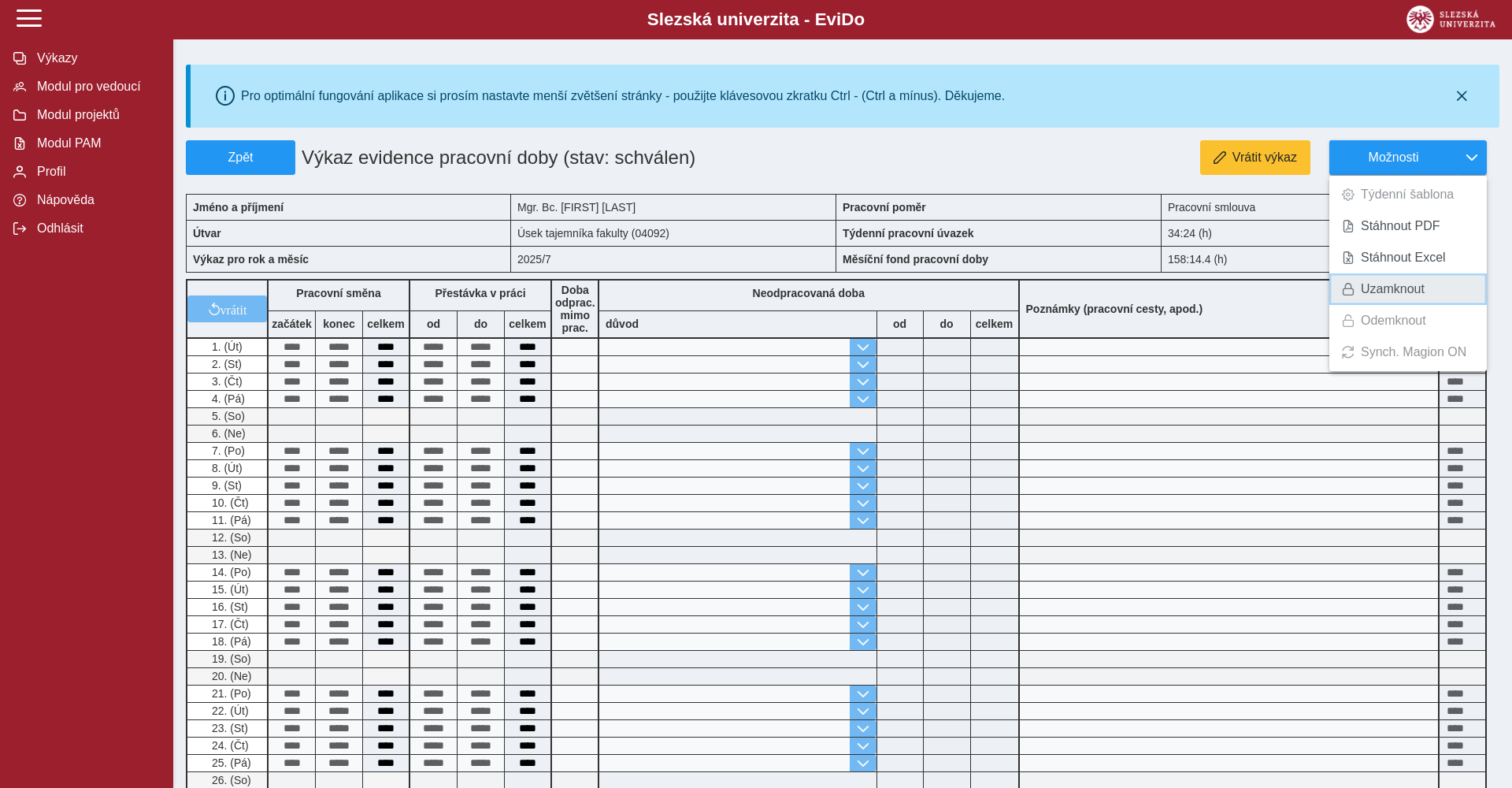 click on "Uzamknout" at bounding box center [1392, 289] 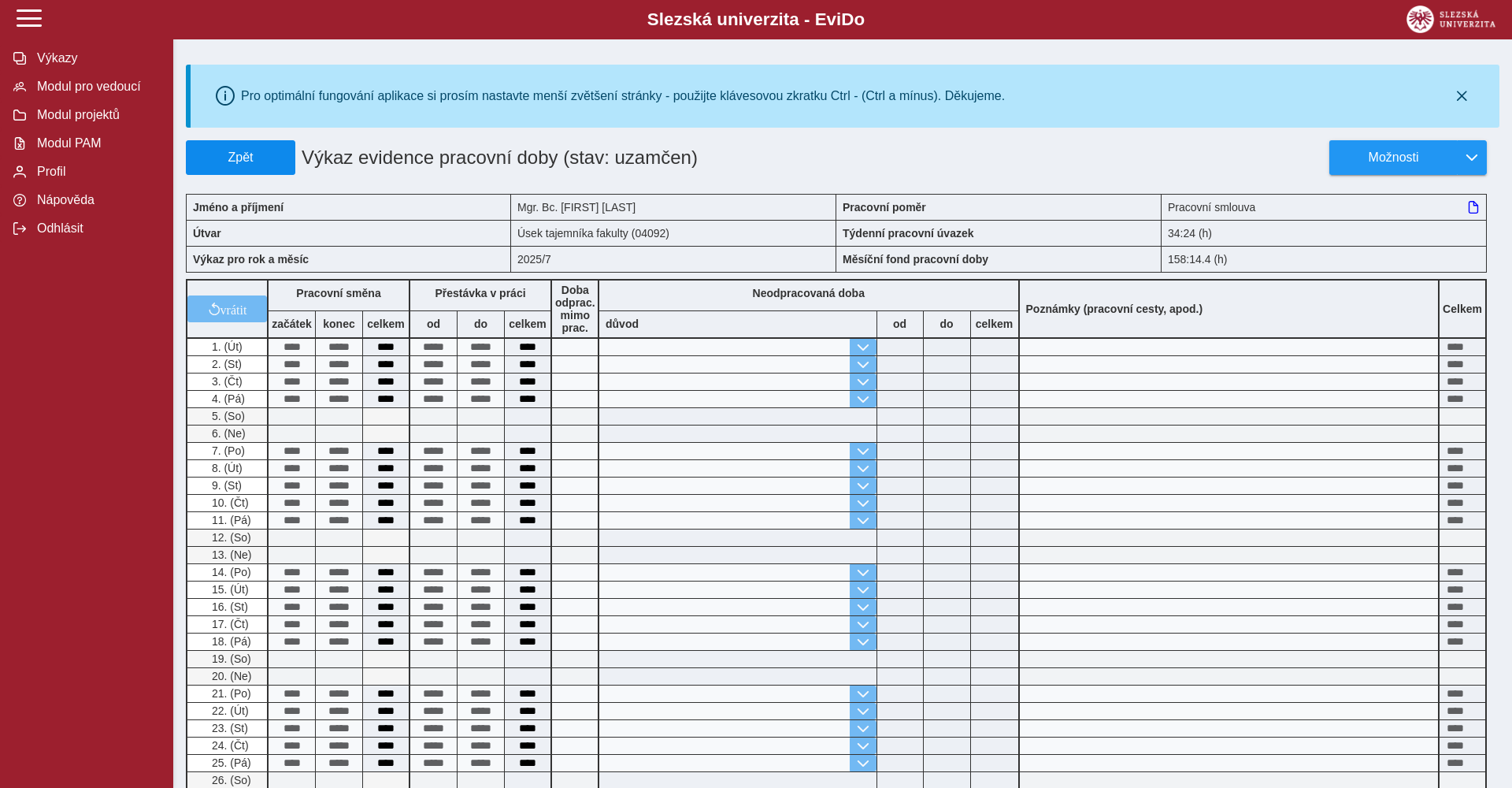 click on "Zpět" at bounding box center [240, 158] 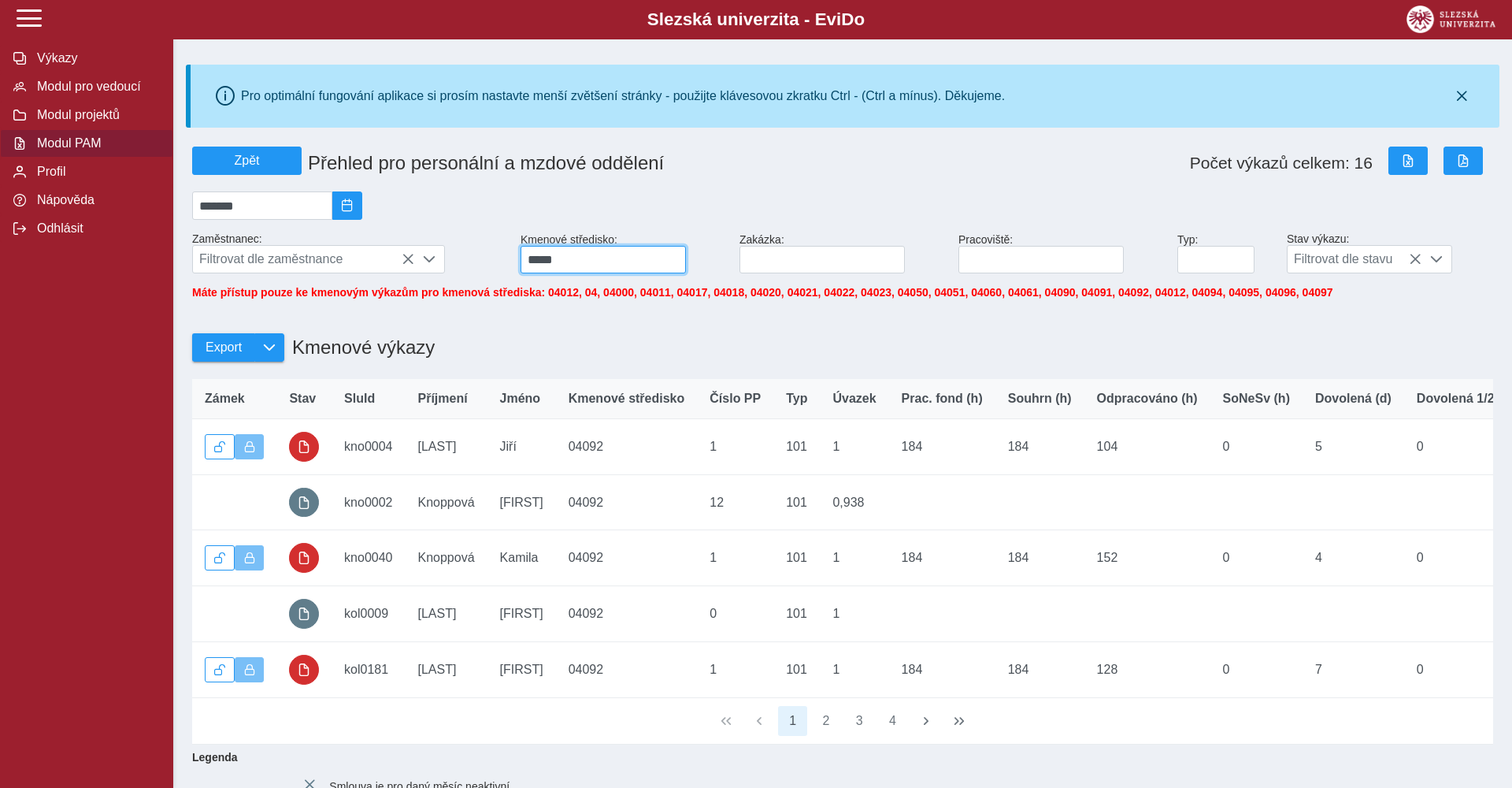 click on "*****" at bounding box center [603, 259] 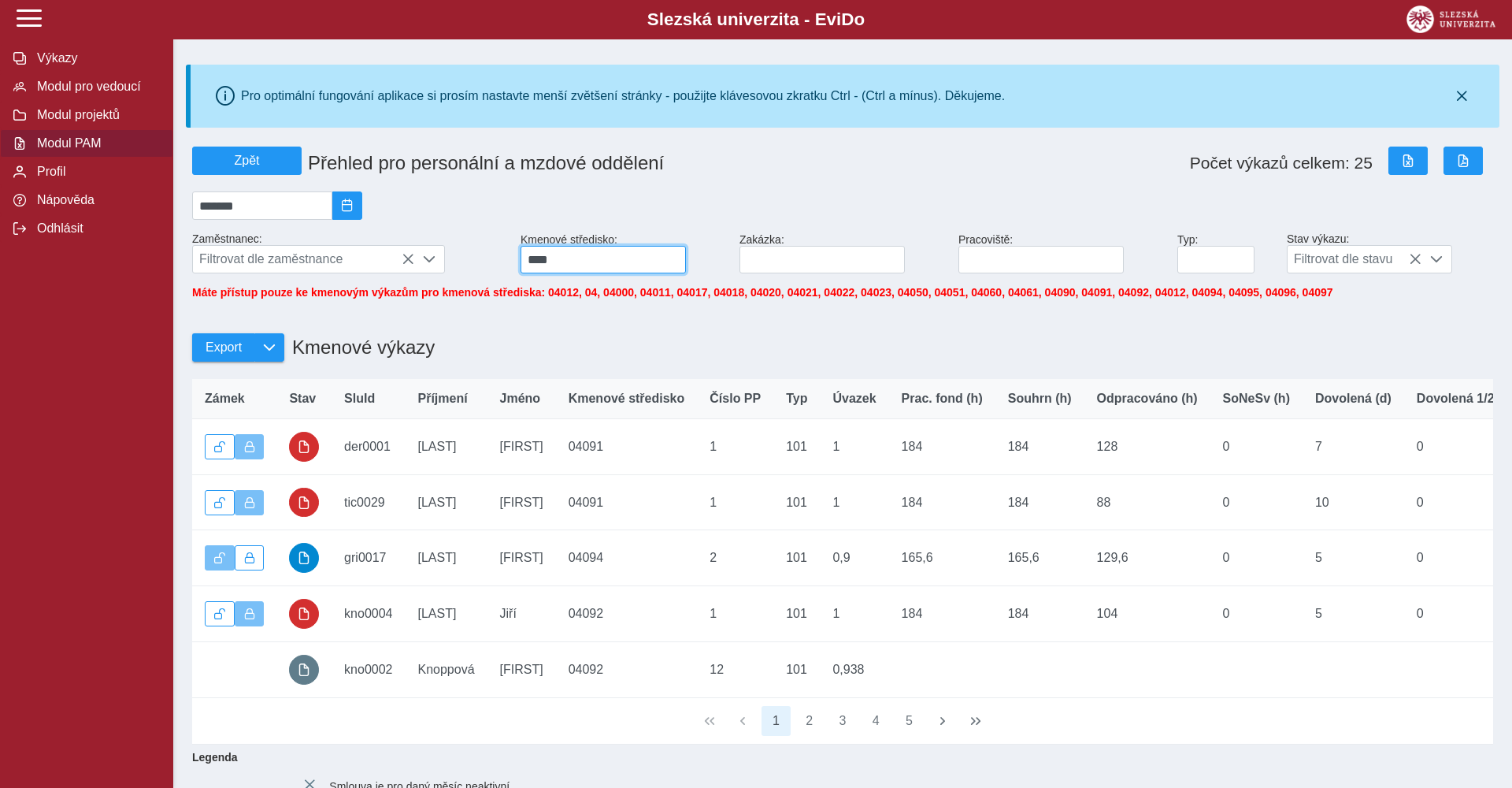 type on "*****" 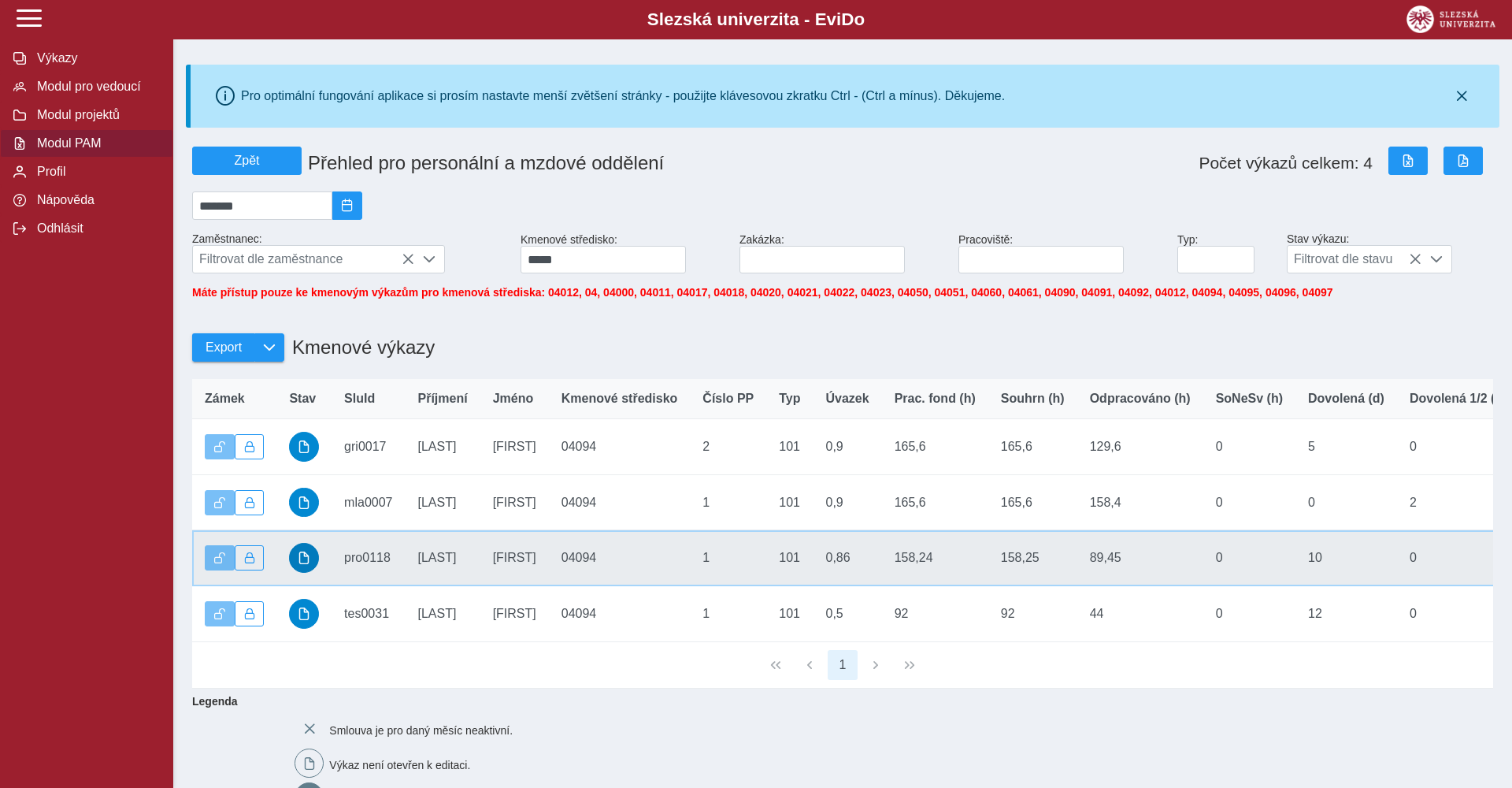 click at bounding box center [304, 558] 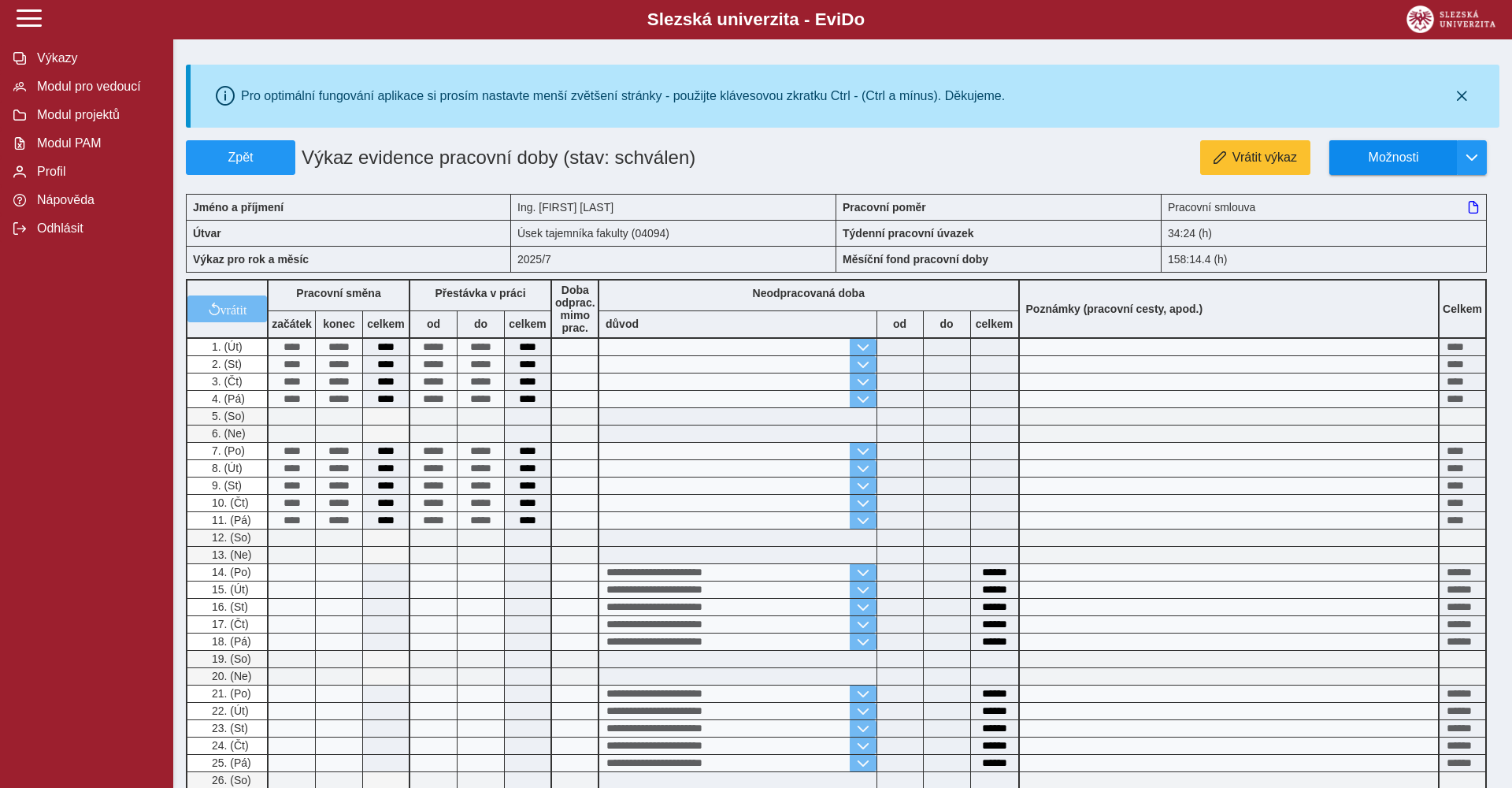 scroll, scrollTop: 0, scrollLeft: 0, axis: both 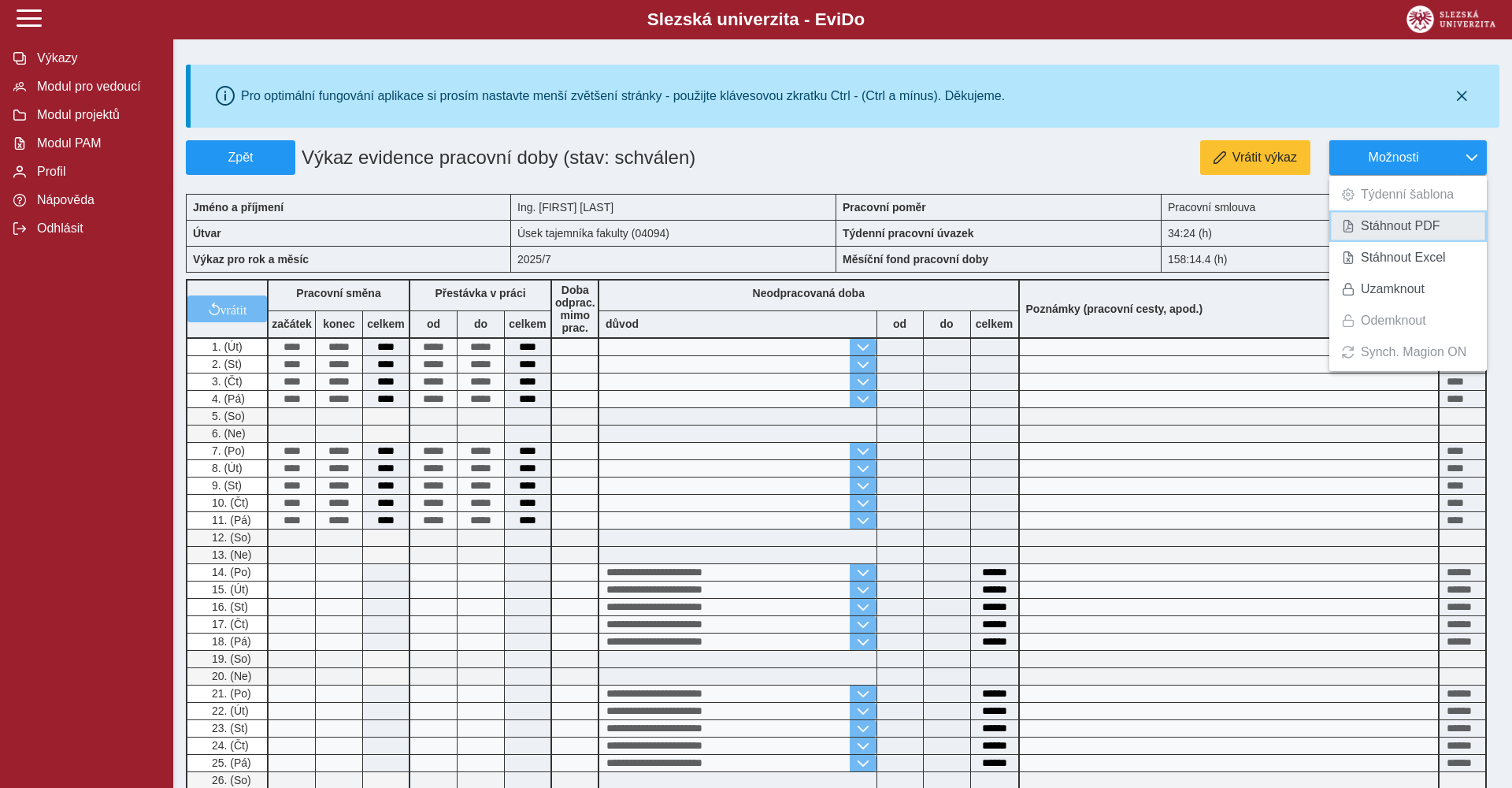 click on "Stáhnout PDF" at bounding box center (1400, 226) 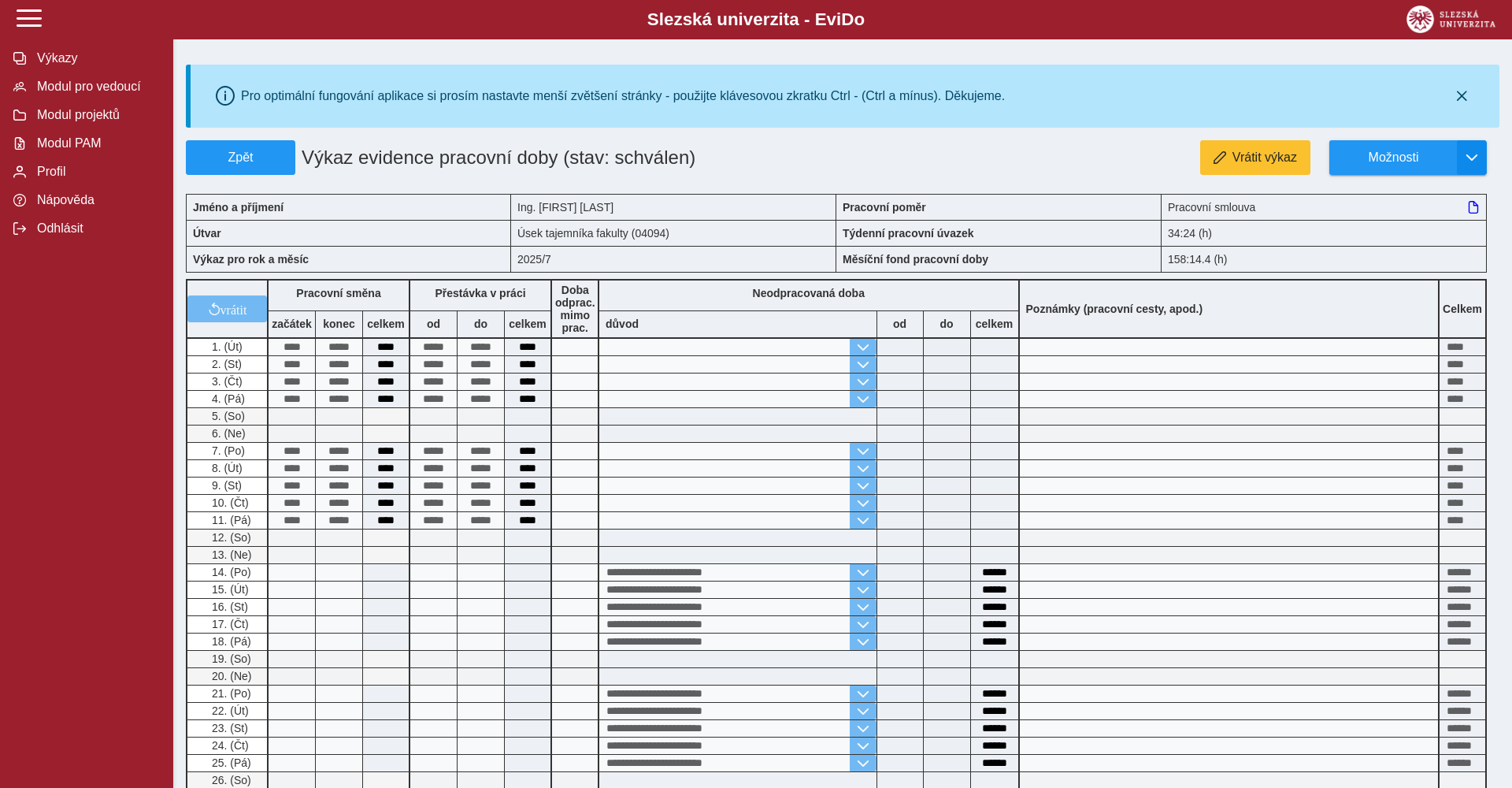 click at bounding box center (1472, 158) 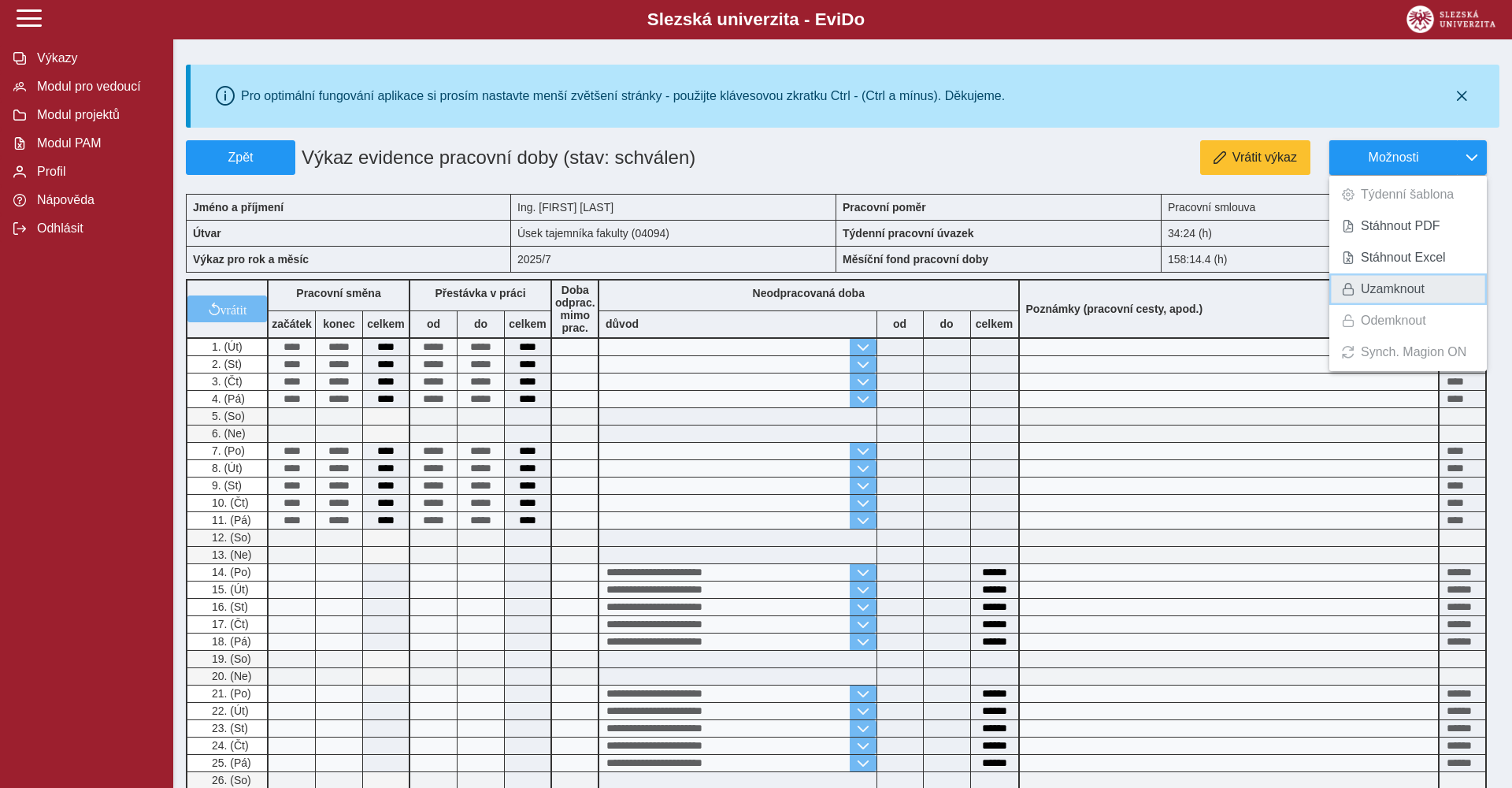 click on "Uzamknout" at bounding box center (1392, 289) 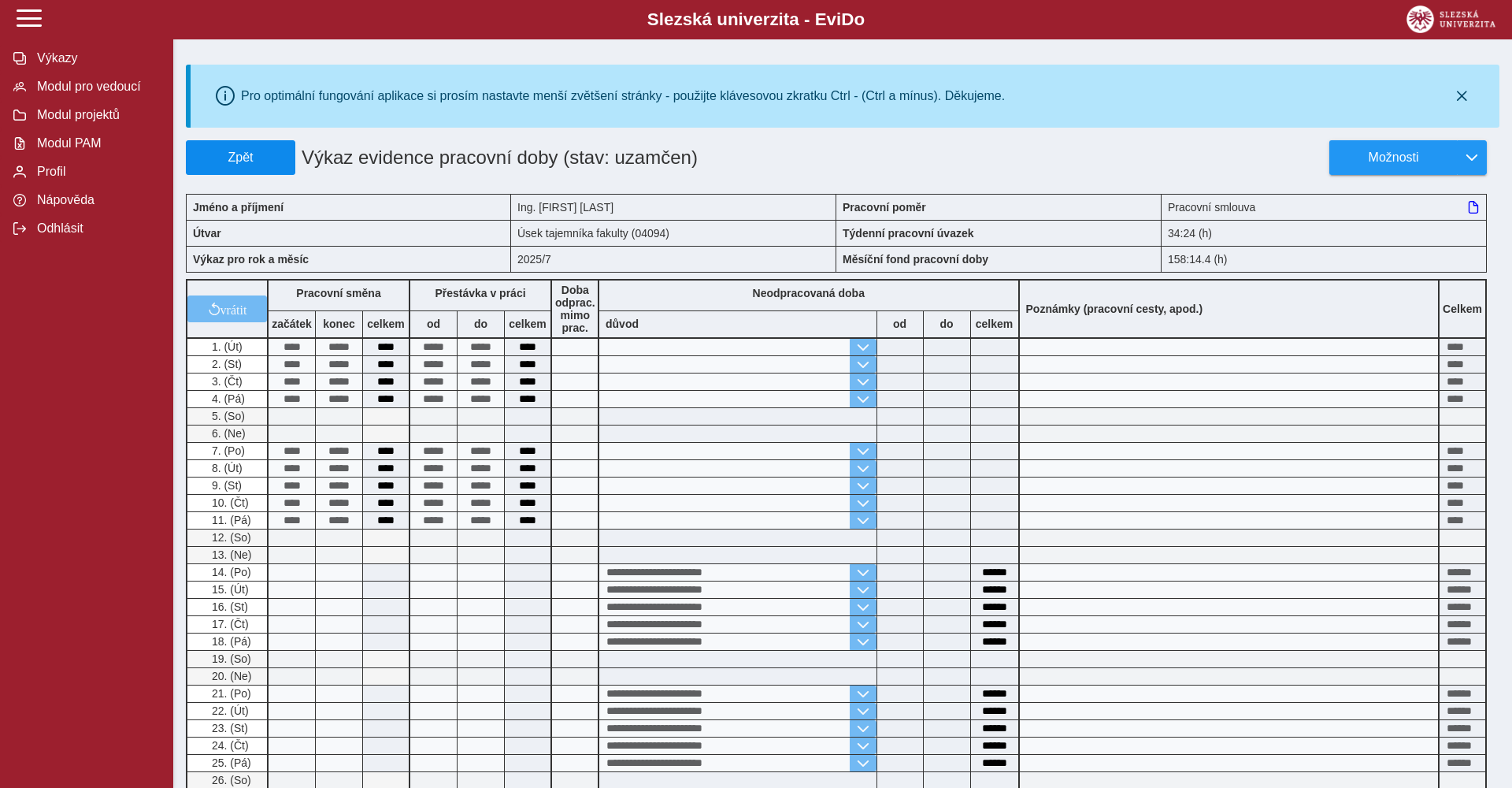 click on "Zpět" at bounding box center (240, 158) 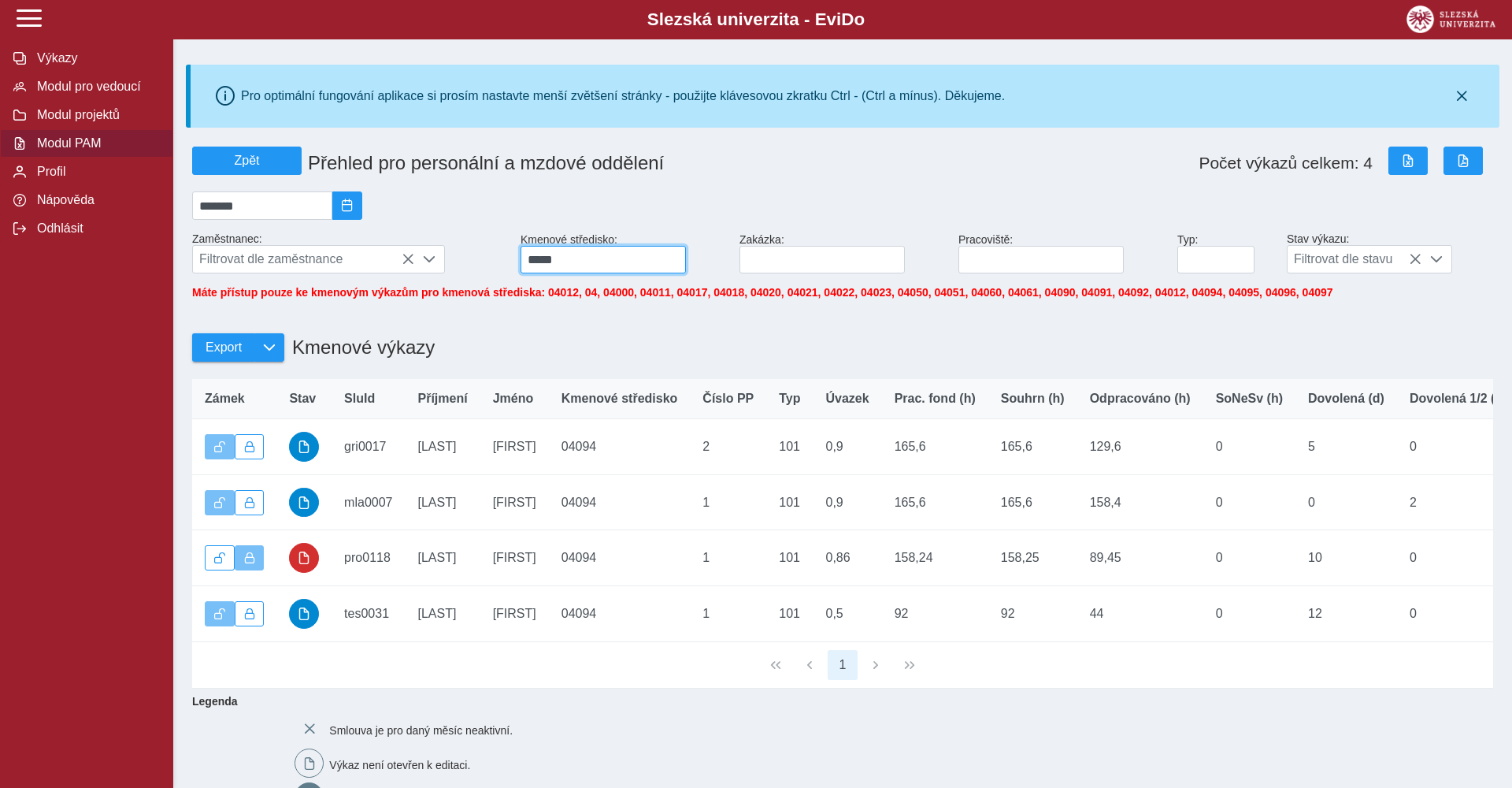 click on "*****" at bounding box center [603, 259] 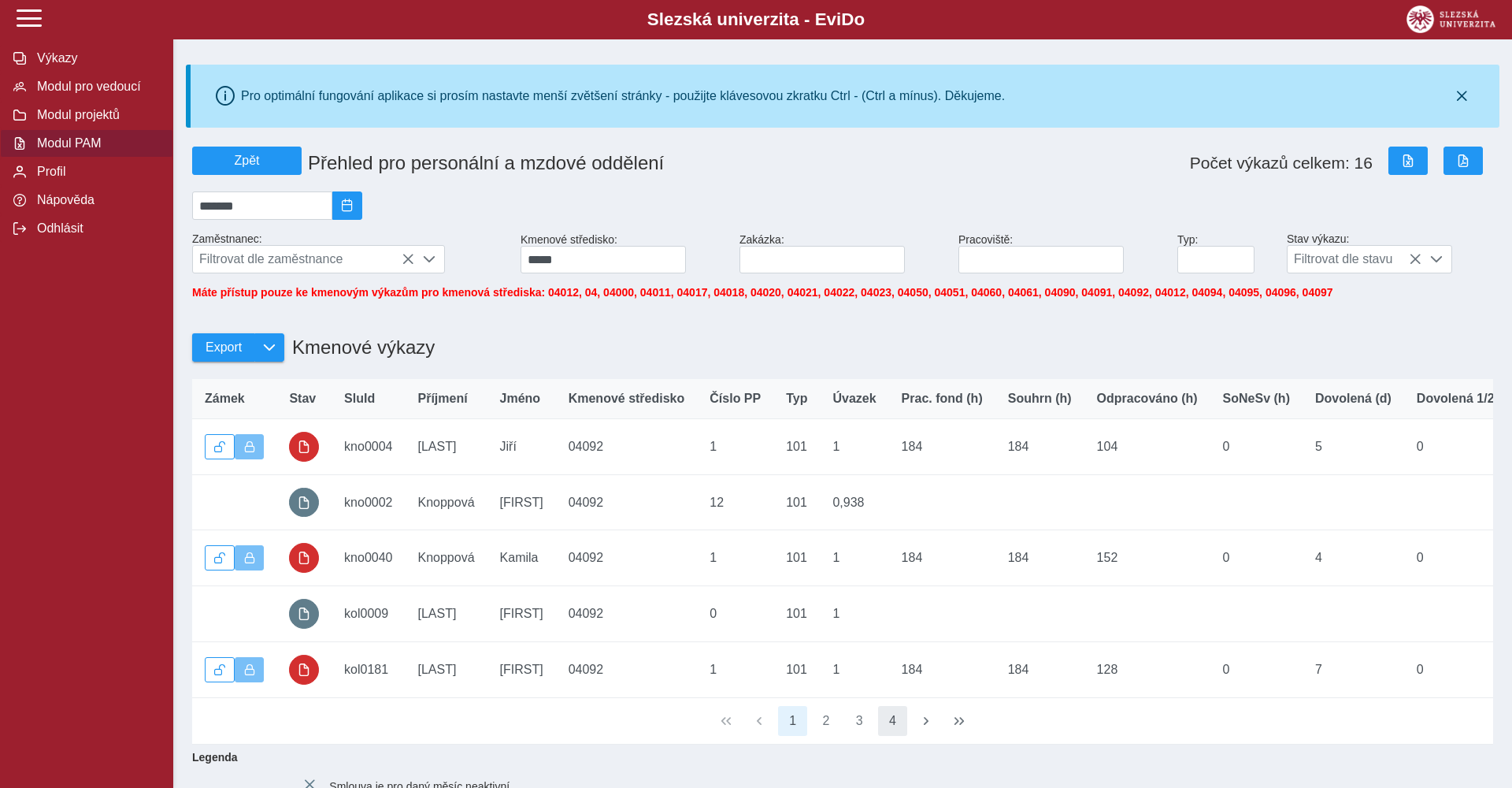 click on "4" at bounding box center (893, 721) 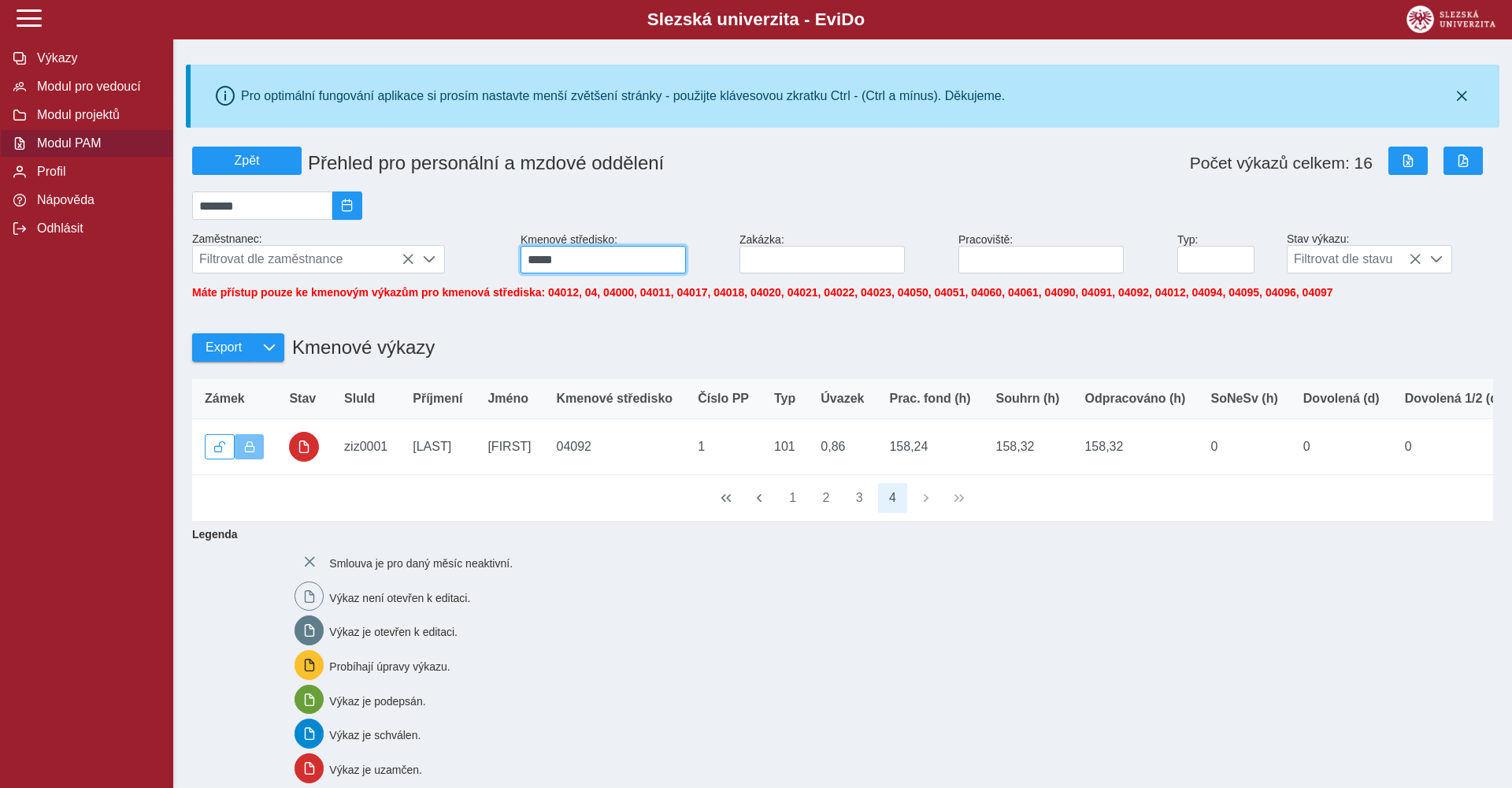click on "*****" at bounding box center [603, 259] 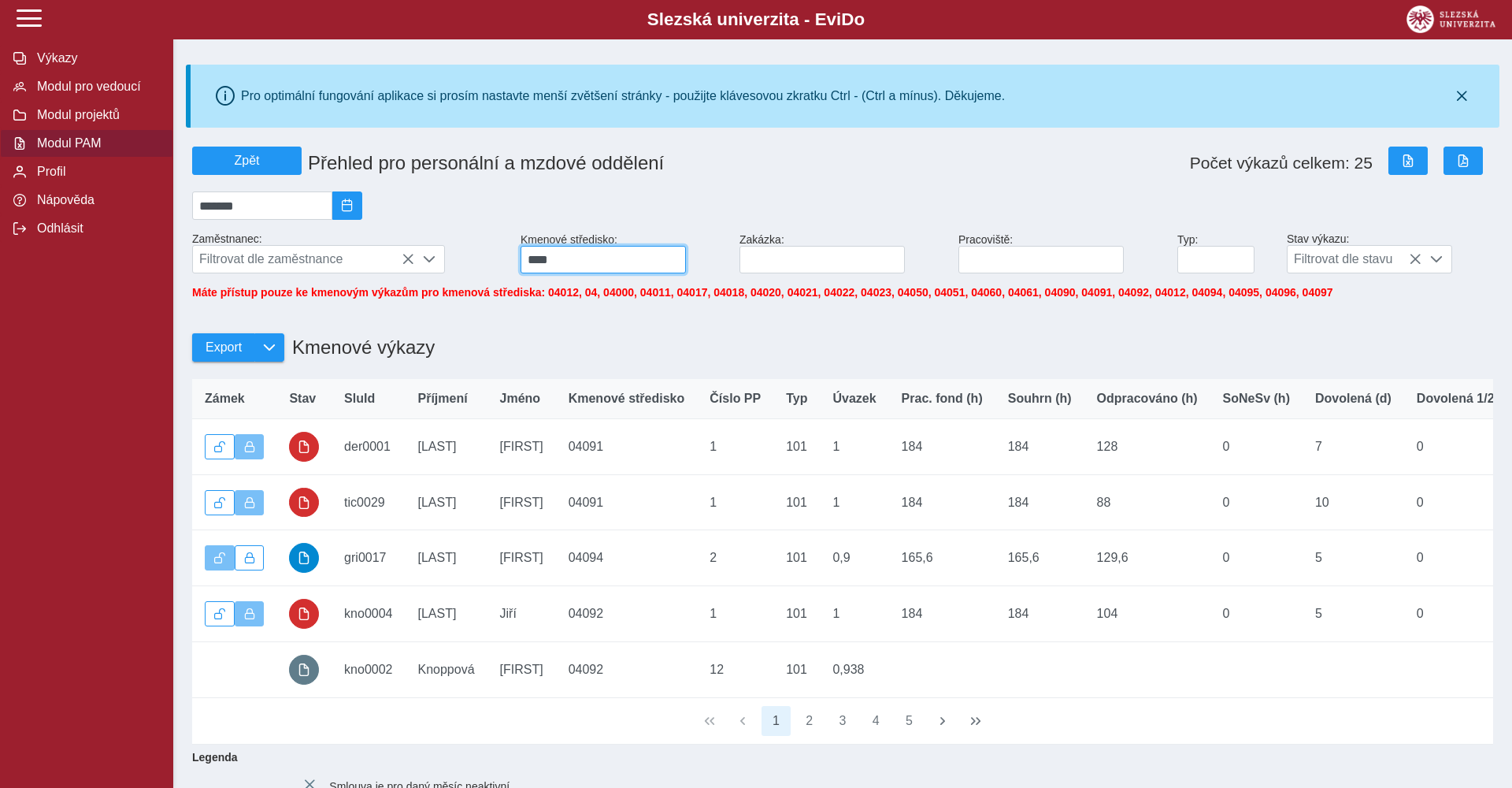 type on "*****" 